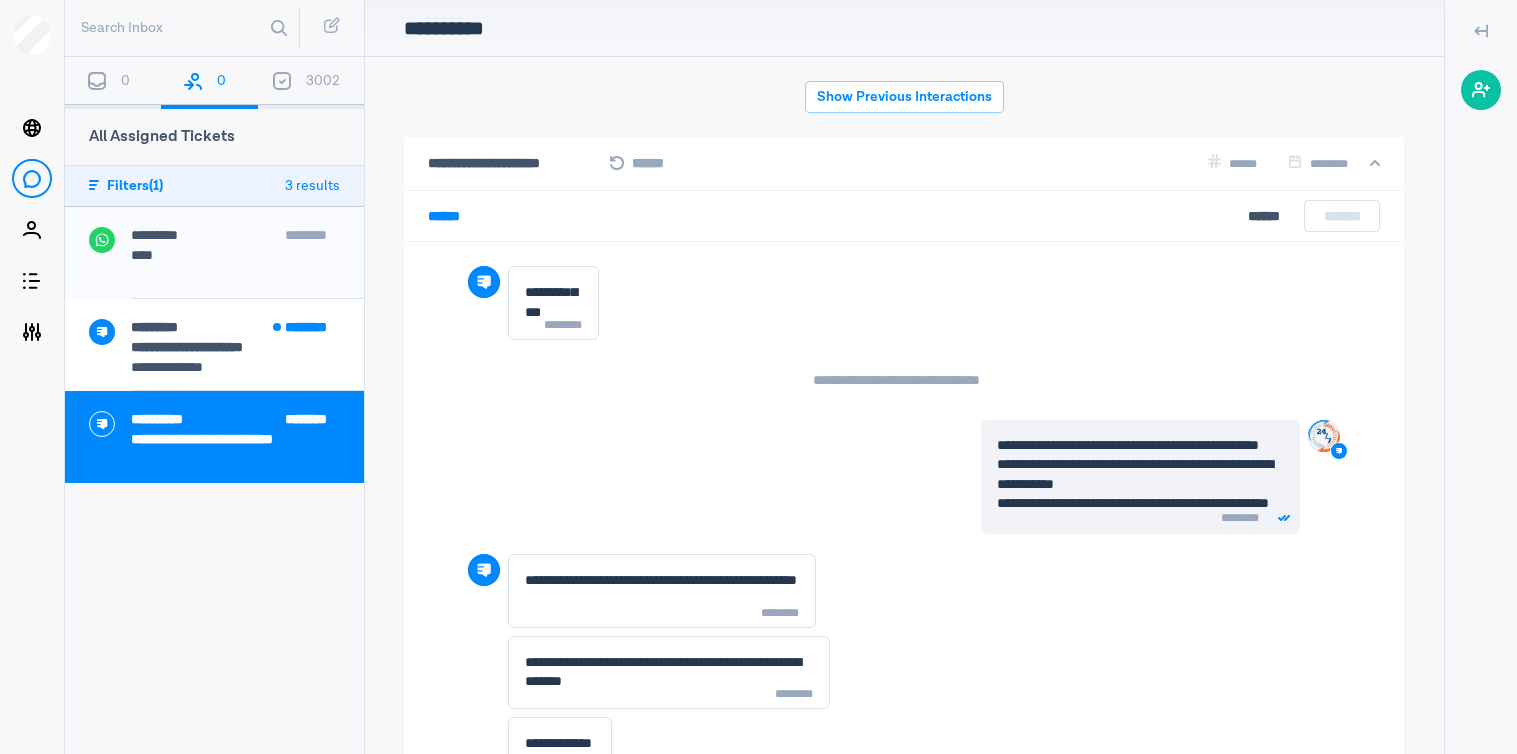 scroll, scrollTop: 0, scrollLeft: 0, axis: both 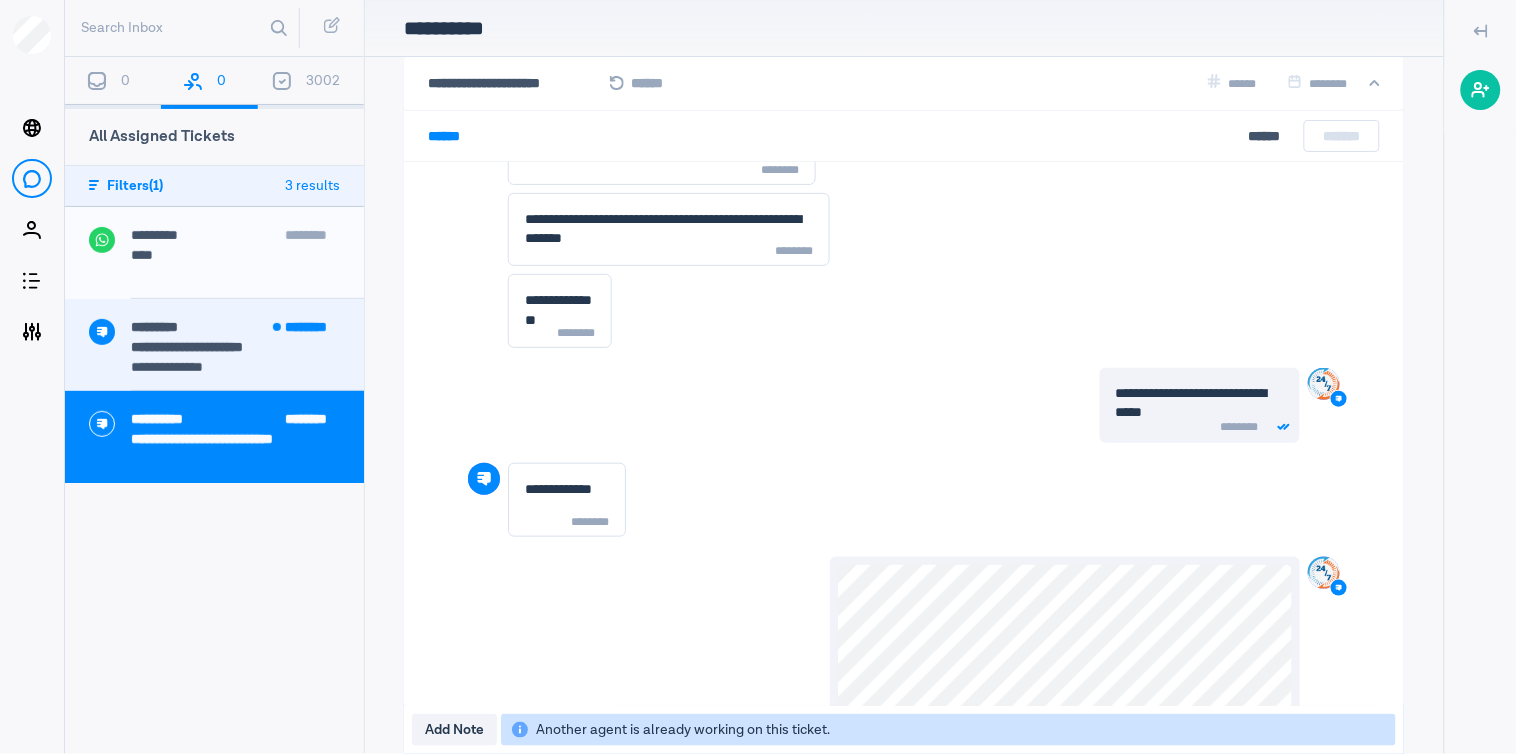 click on "[CREDIT_CARD]" at bounding box center [235, 347] 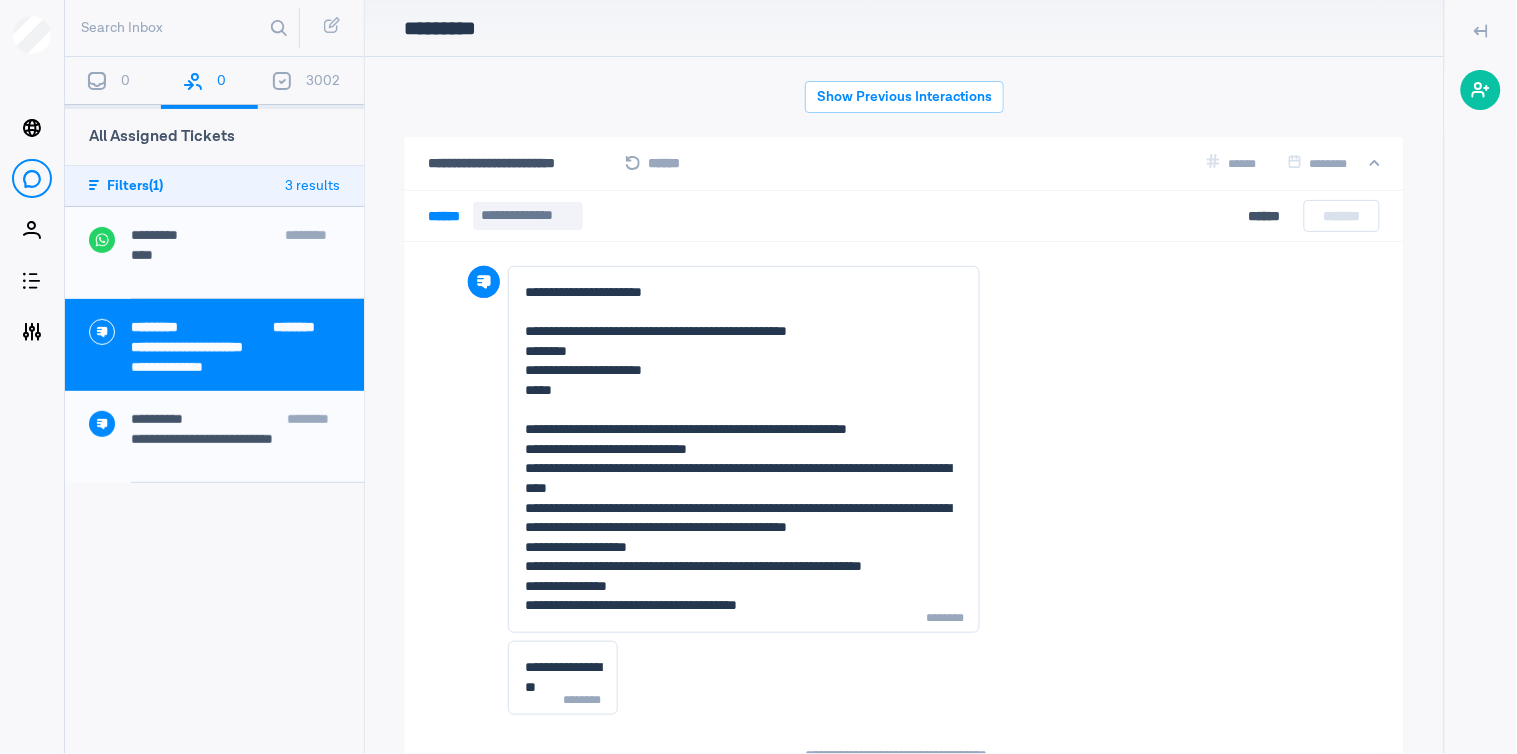 scroll, scrollTop: 977, scrollLeft: 0, axis: vertical 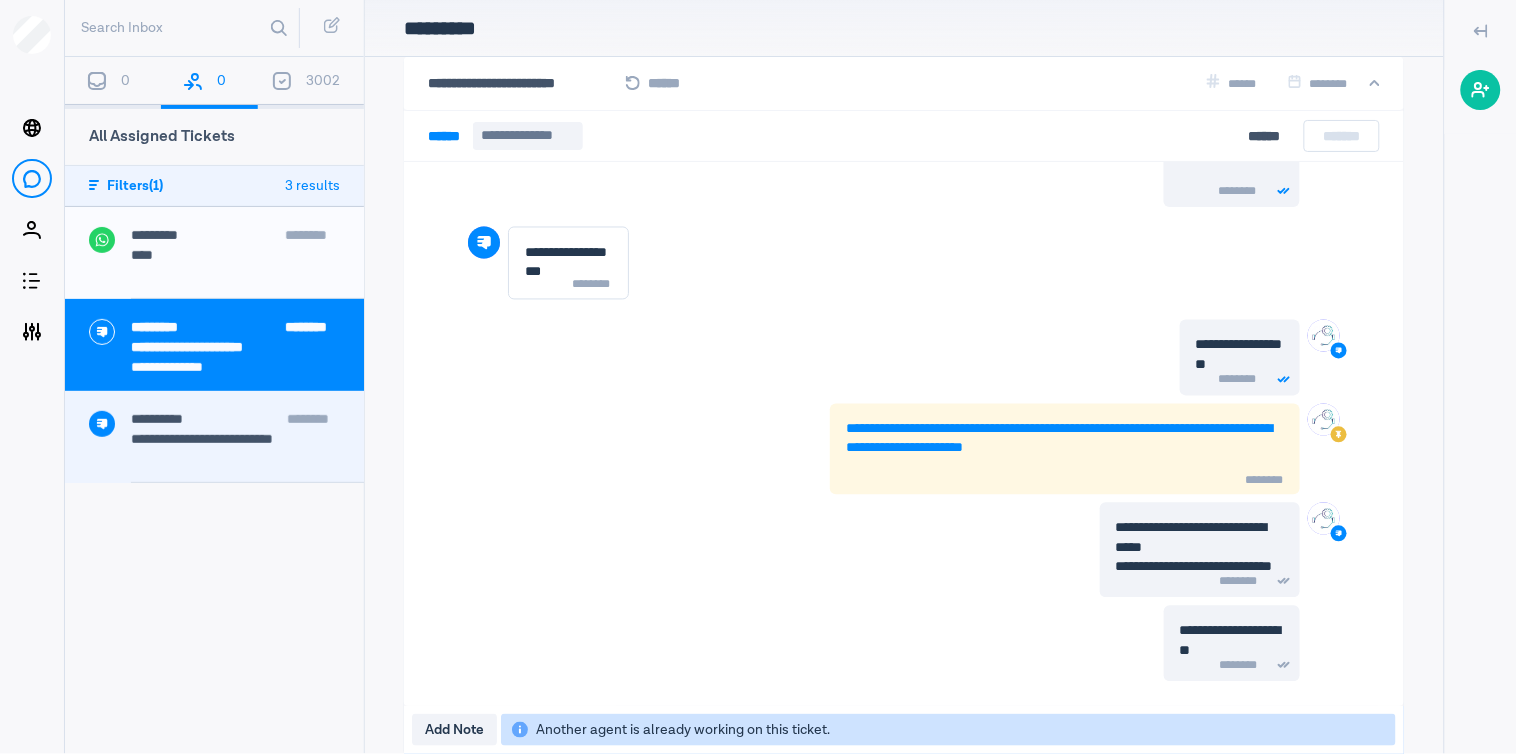 click on "[CREDIT_CARD]" at bounding box center (247, 421) 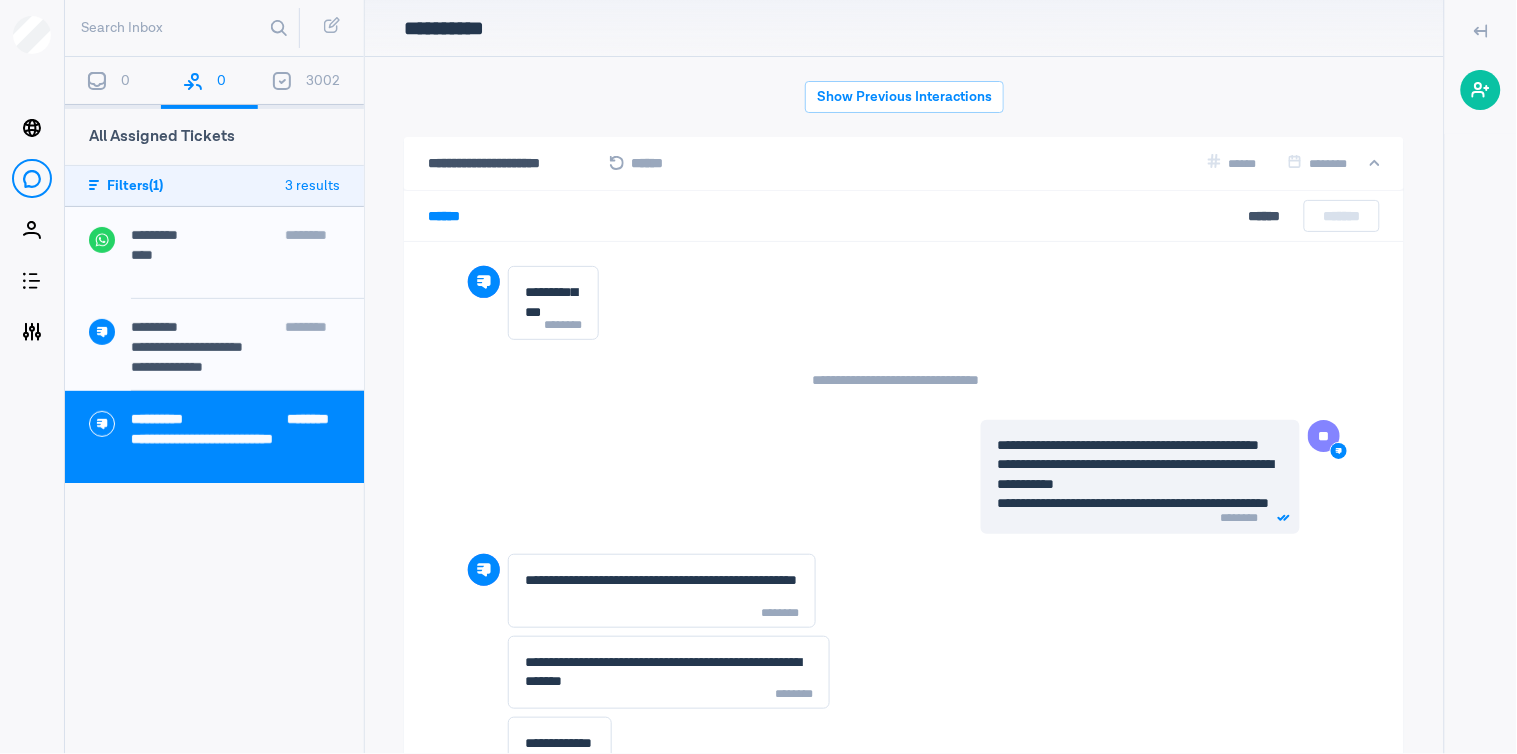 scroll, scrollTop: 80, scrollLeft: 0, axis: vertical 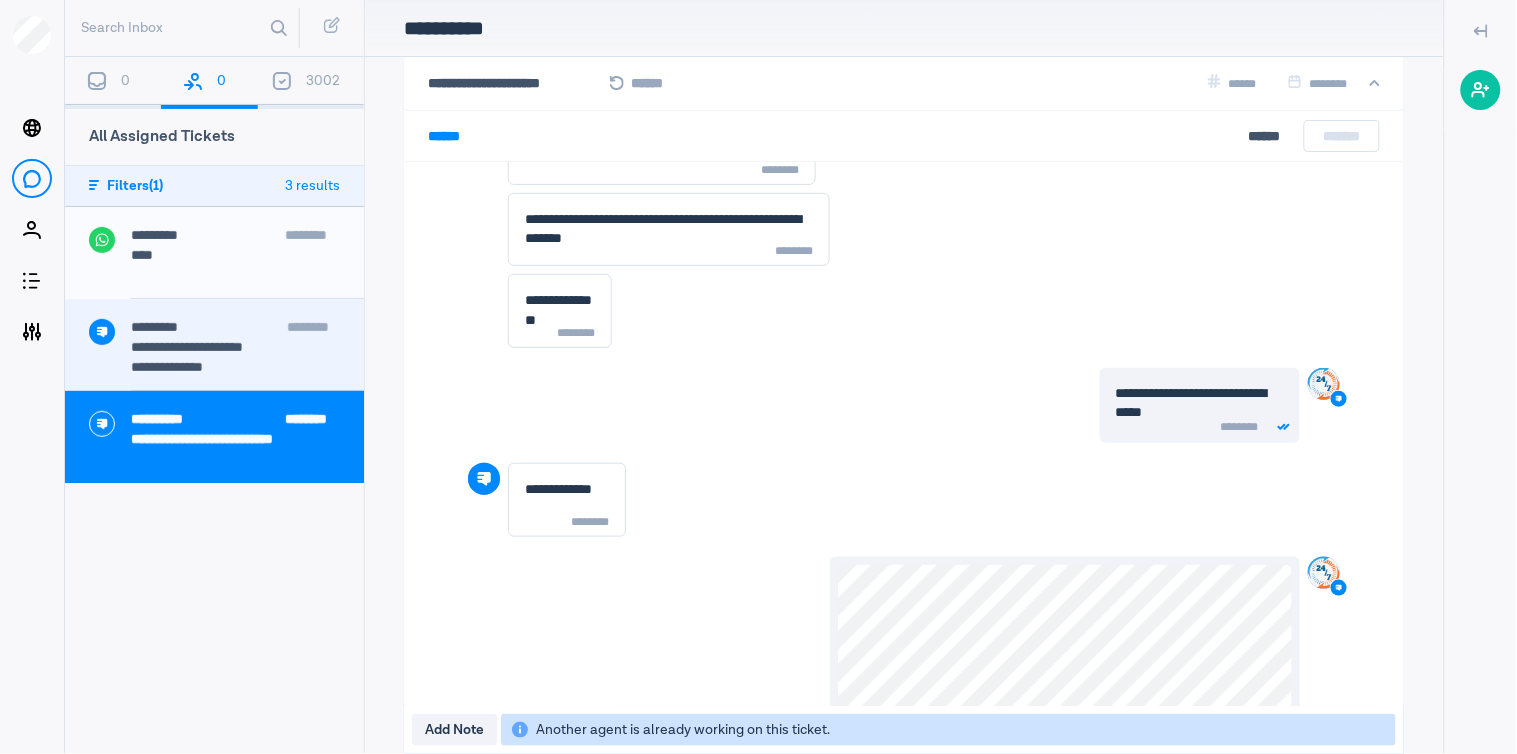 click on "[FIRST] [LAST]" at bounding box center [247, 329] 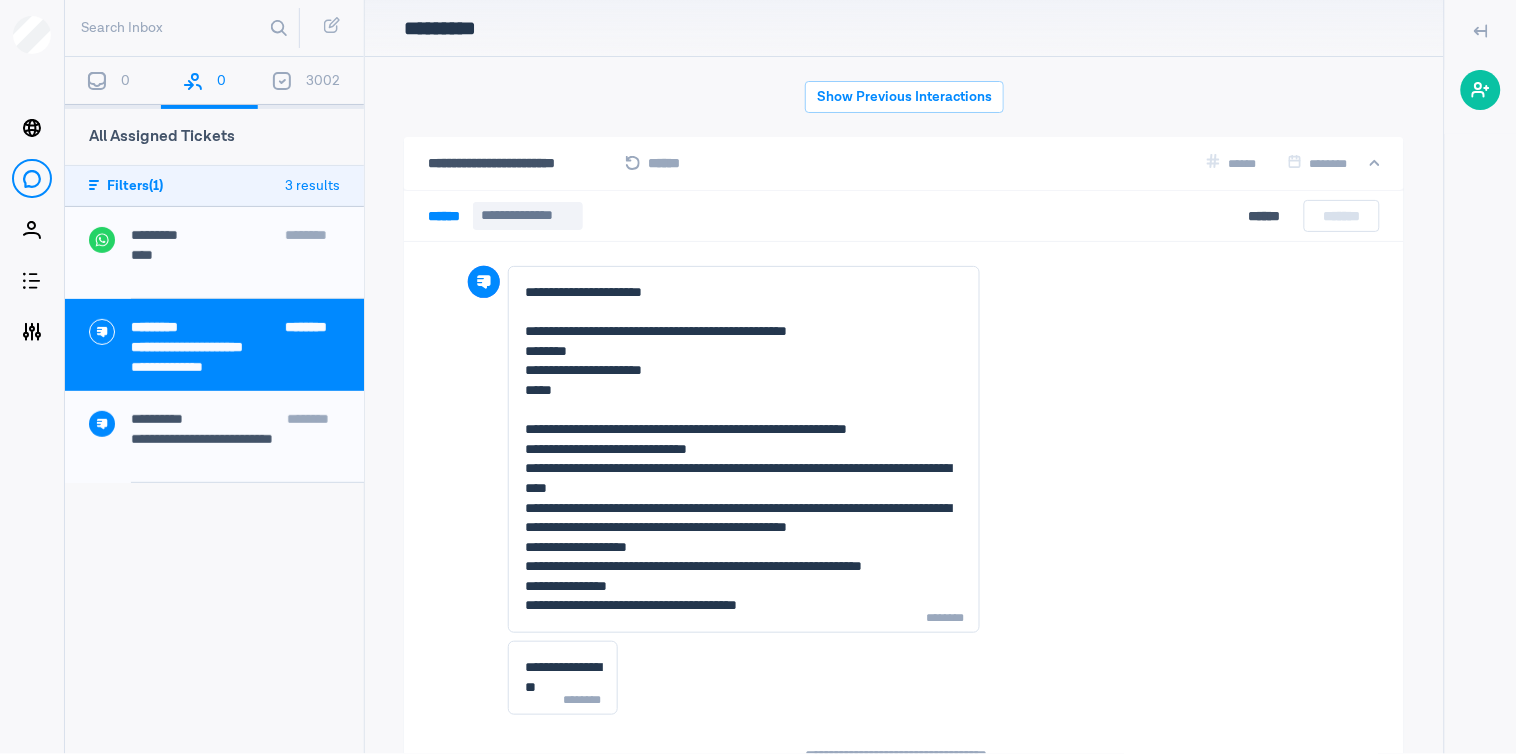scroll, scrollTop: 80, scrollLeft: 0, axis: vertical 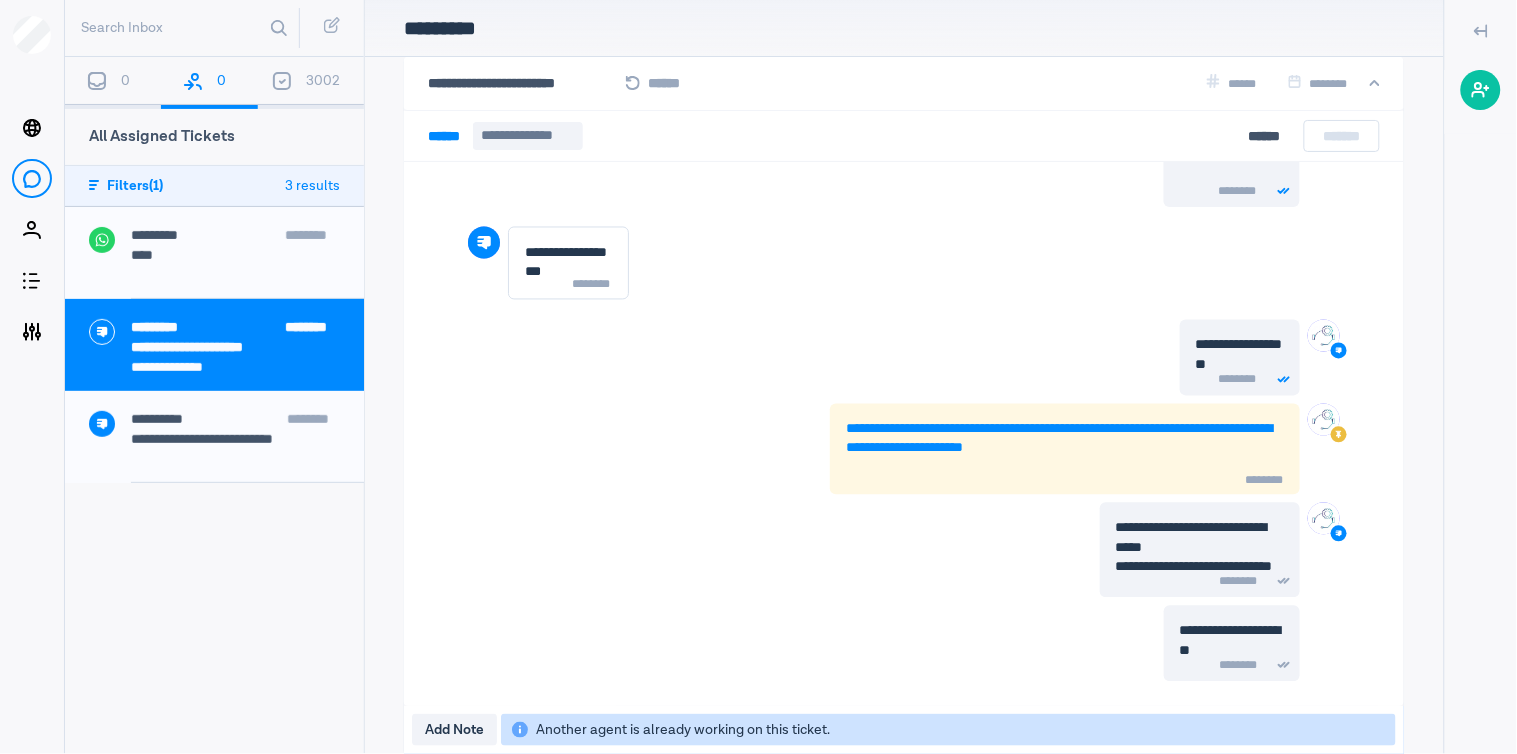 click on "[FIRST] [LAST]" at bounding box center (247, 329) 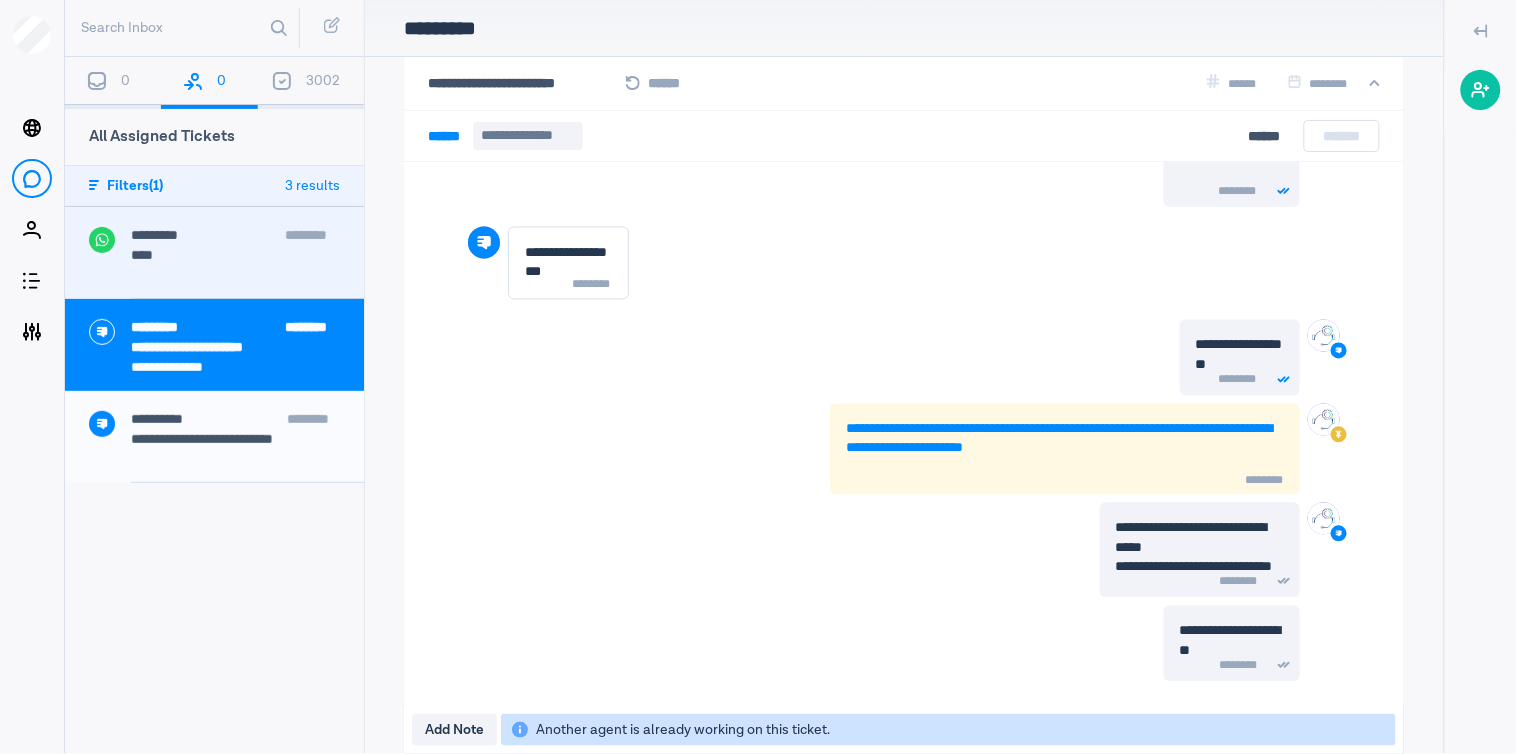 click on "****" at bounding box center [235, 255] 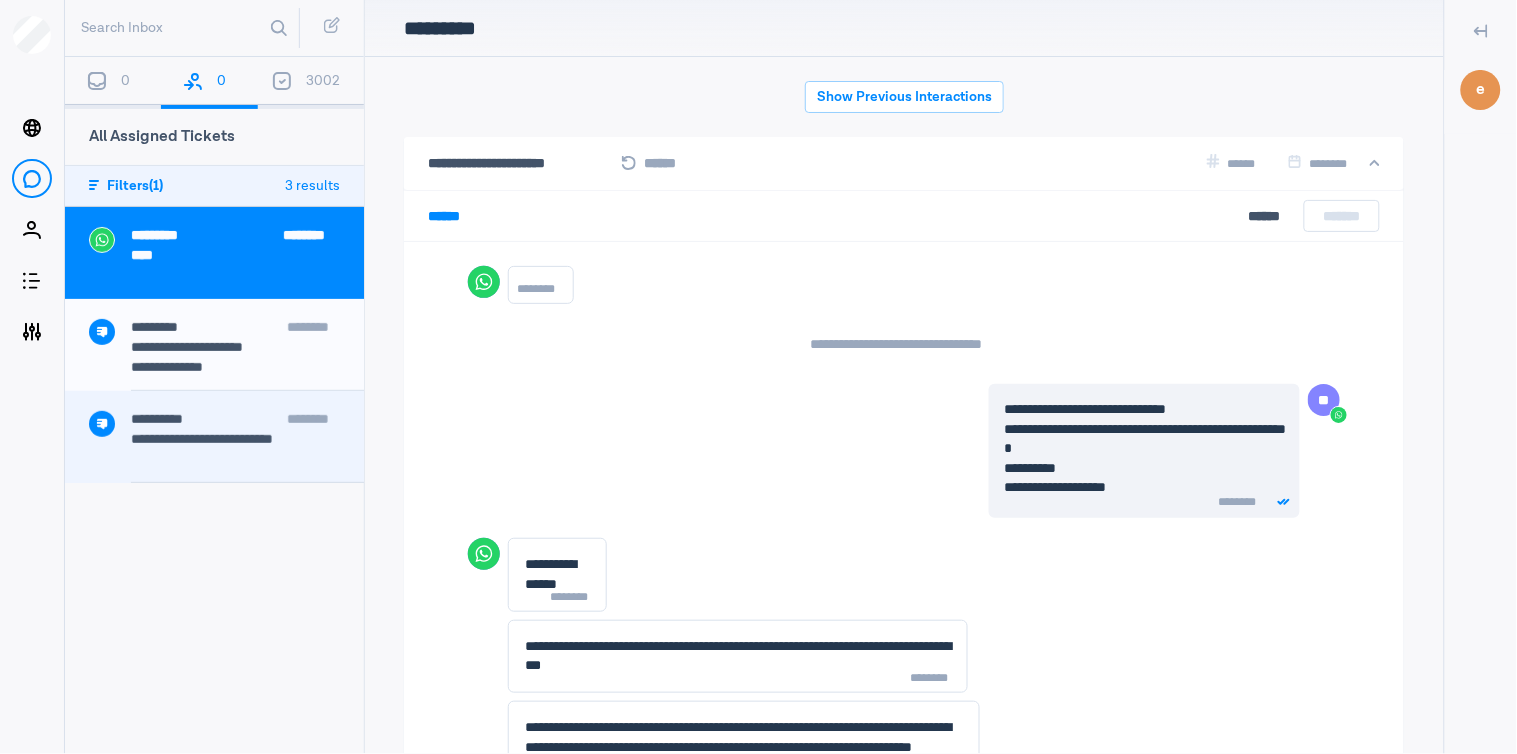 scroll, scrollTop: 306, scrollLeft: 0, axis: vertical 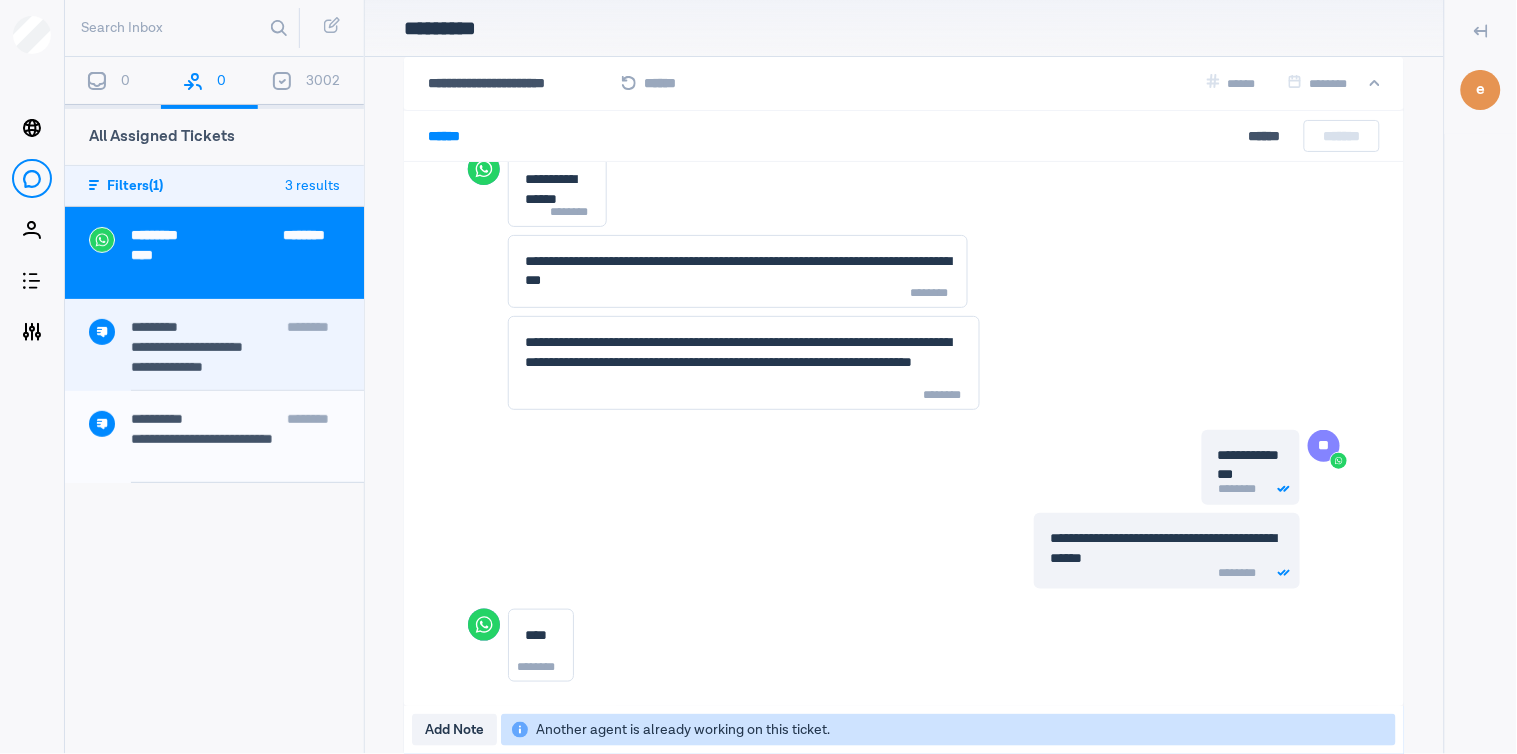 click on "**********" at bounding box center [235, 369] 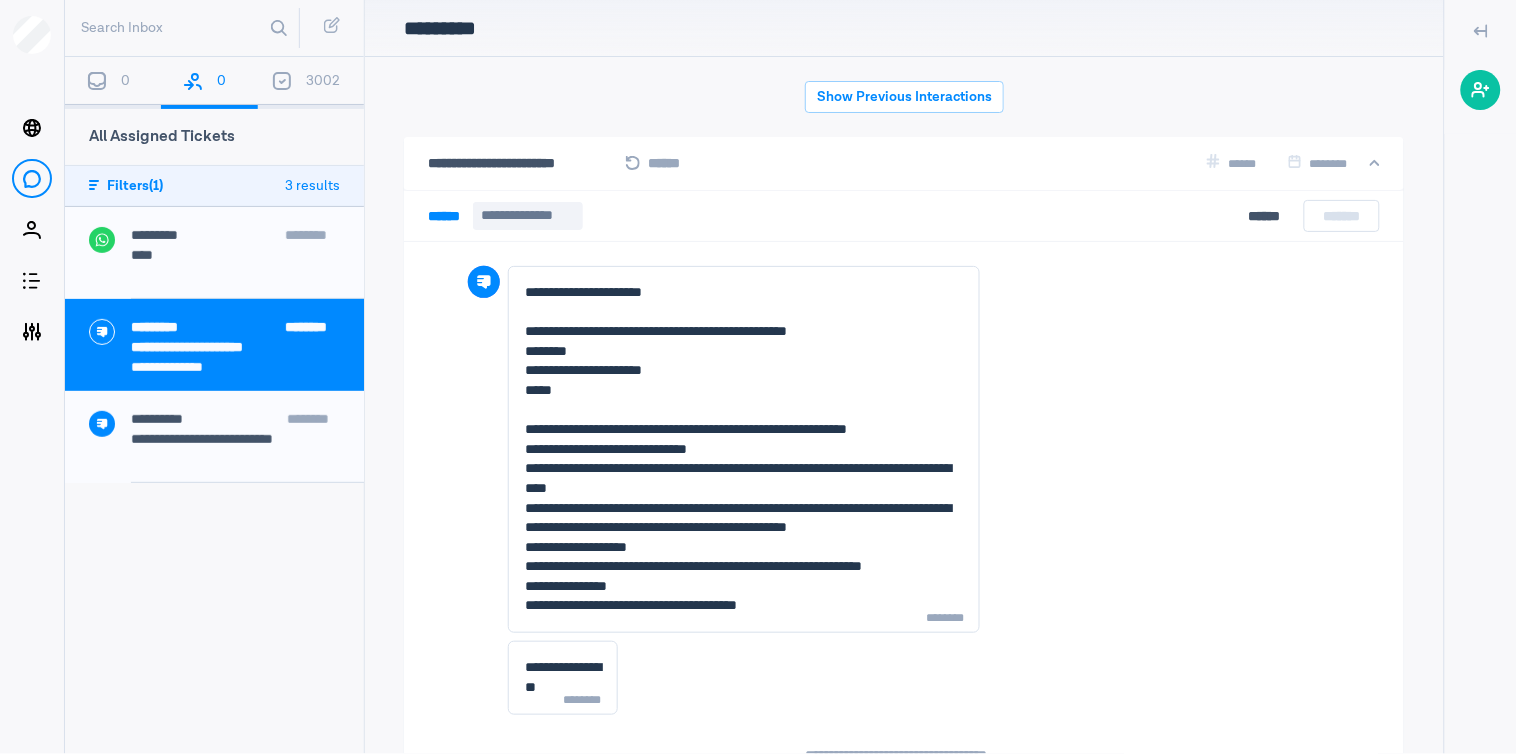 scroll, scrollTop: 80, scrollLeft: 0, axis: vertical 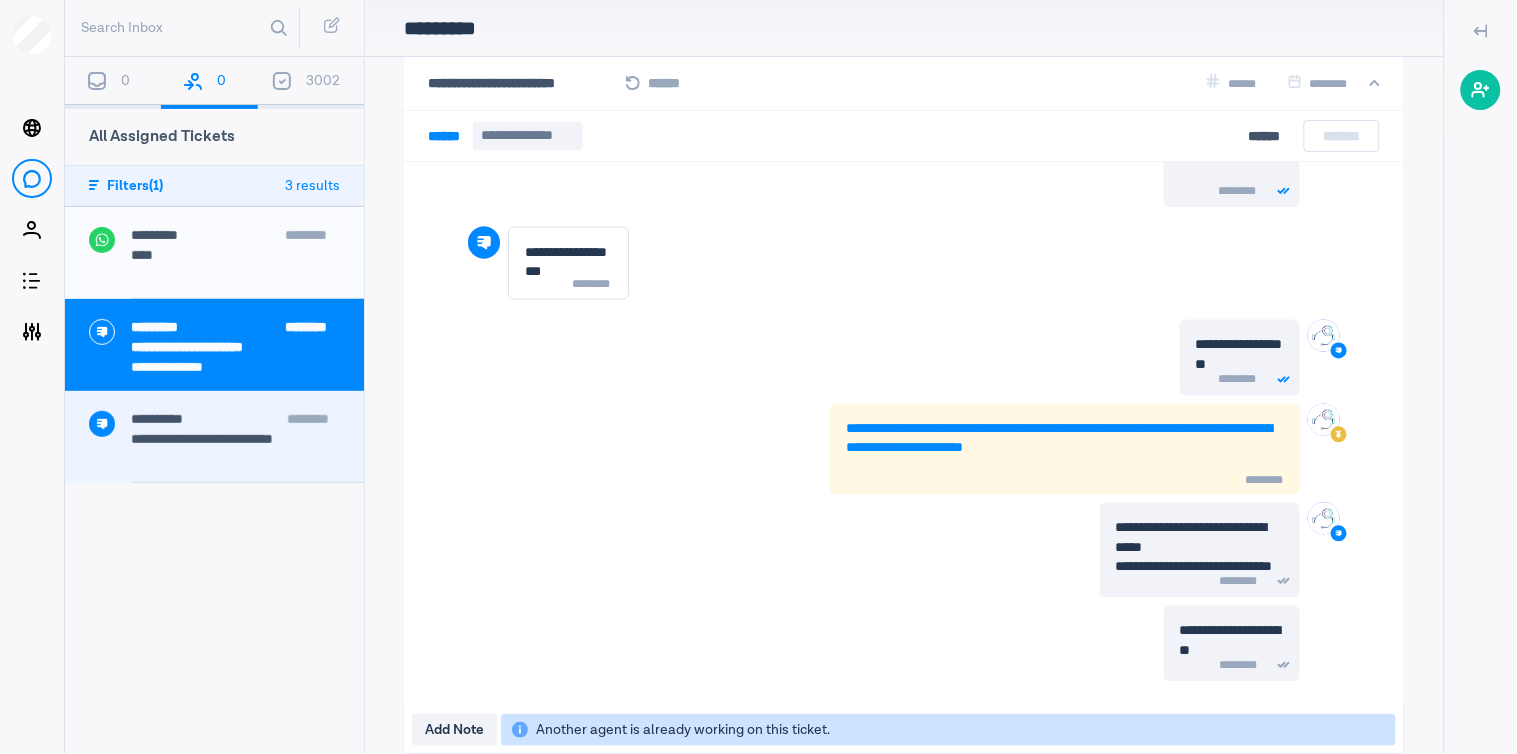 click on "[CREDIT_CARD]" at bounding box center (247, 447) 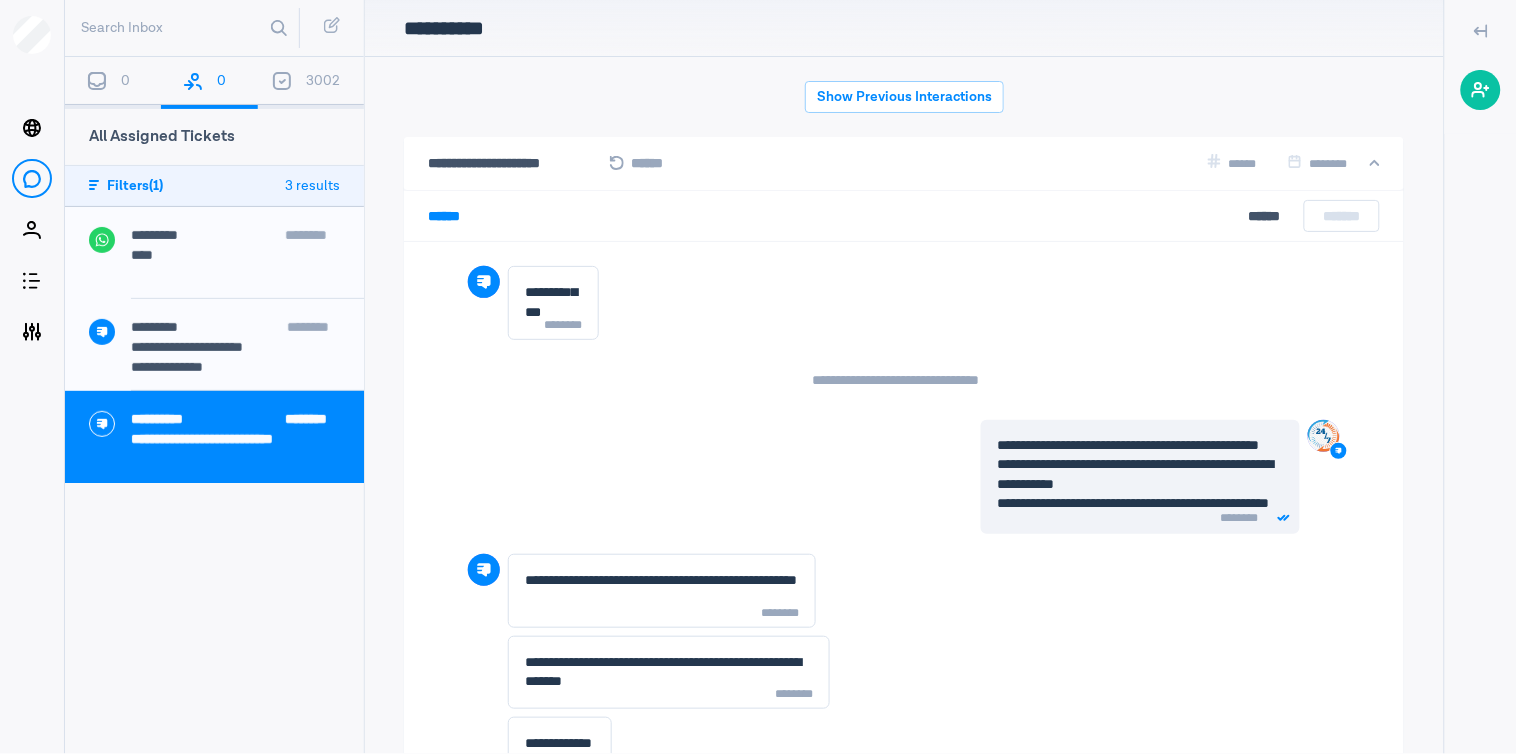 scroll, scrollTop: 80, scrollLeft: 0, axis: vertical 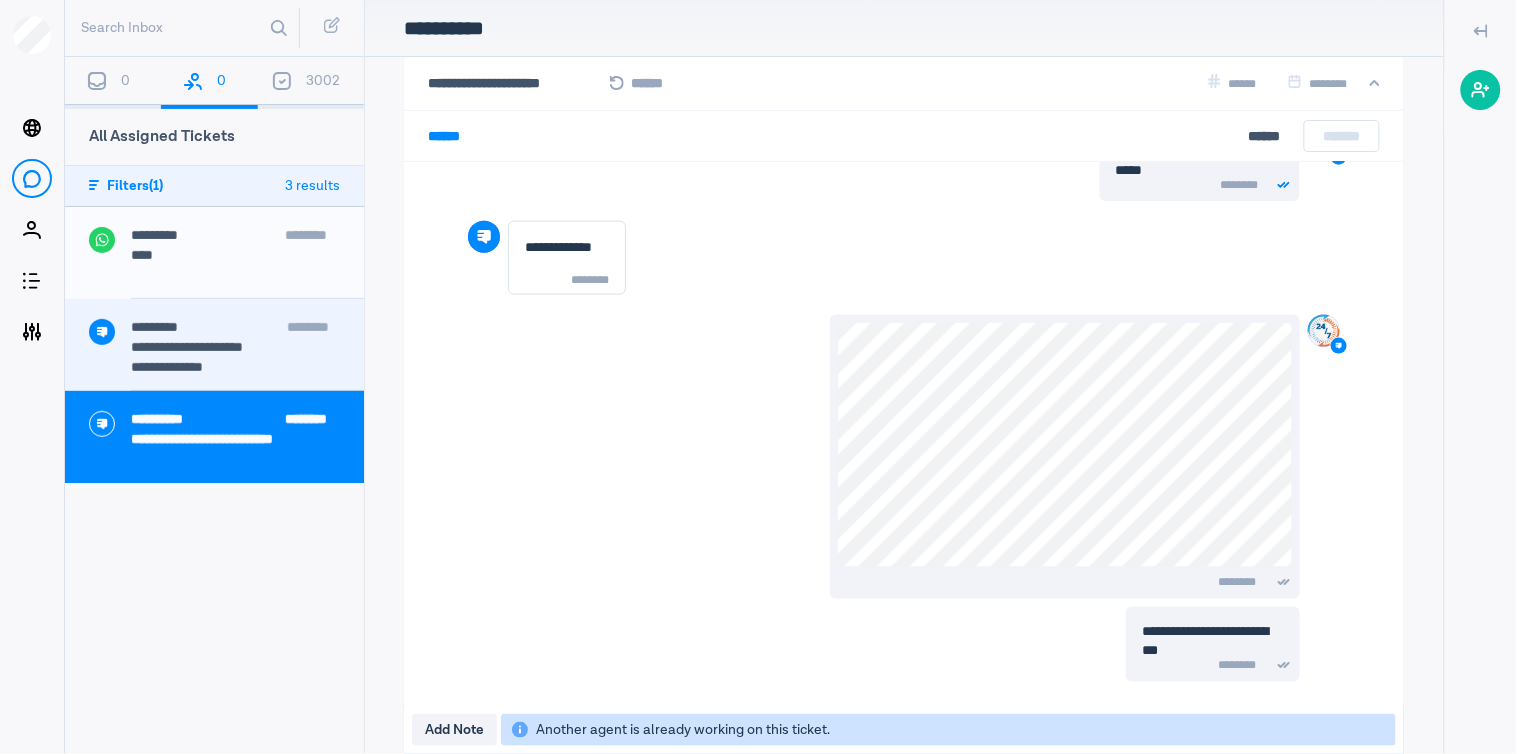 click on "**********" at bounding box center (235, 369) 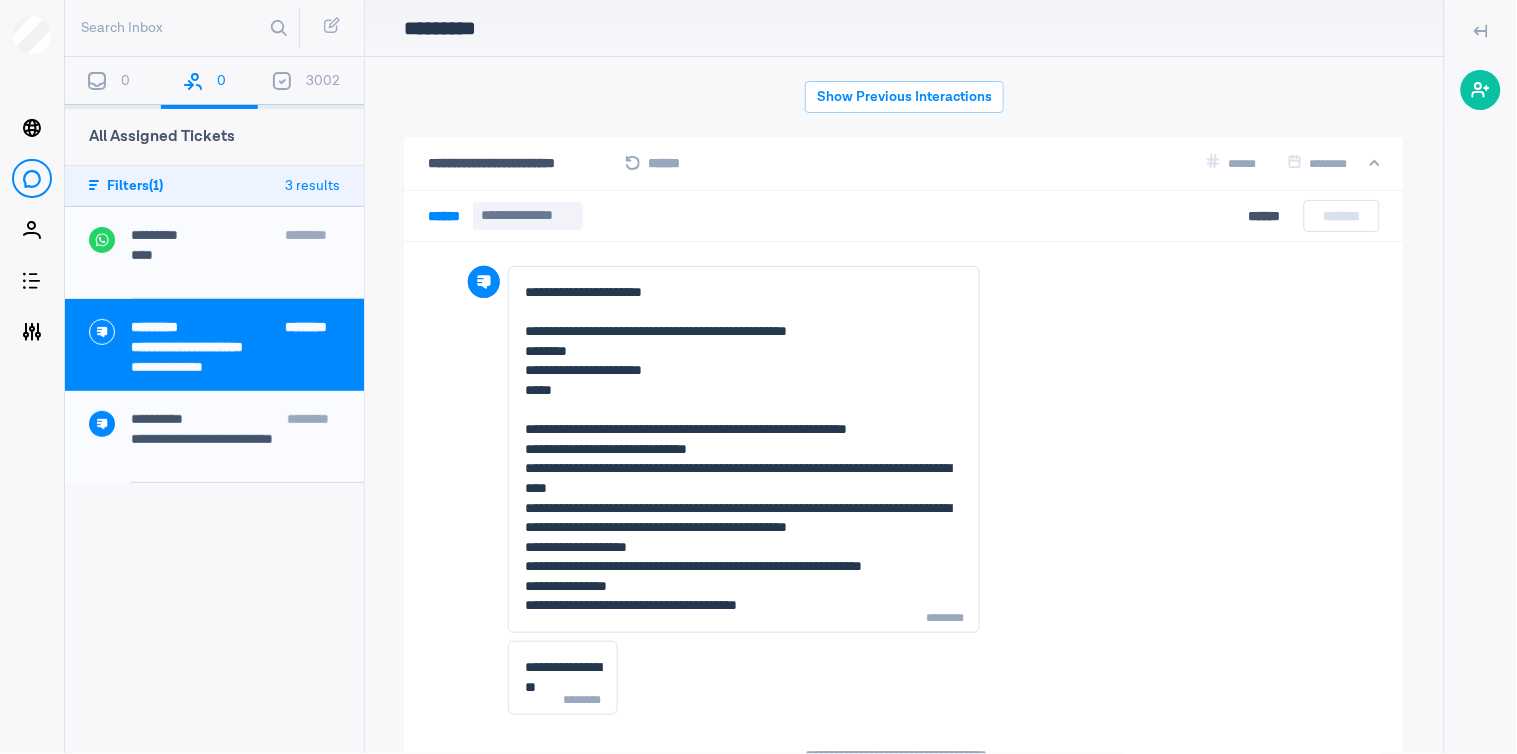 scroll, scrollTop: 80, scrollLeft: 0, axis: vertical 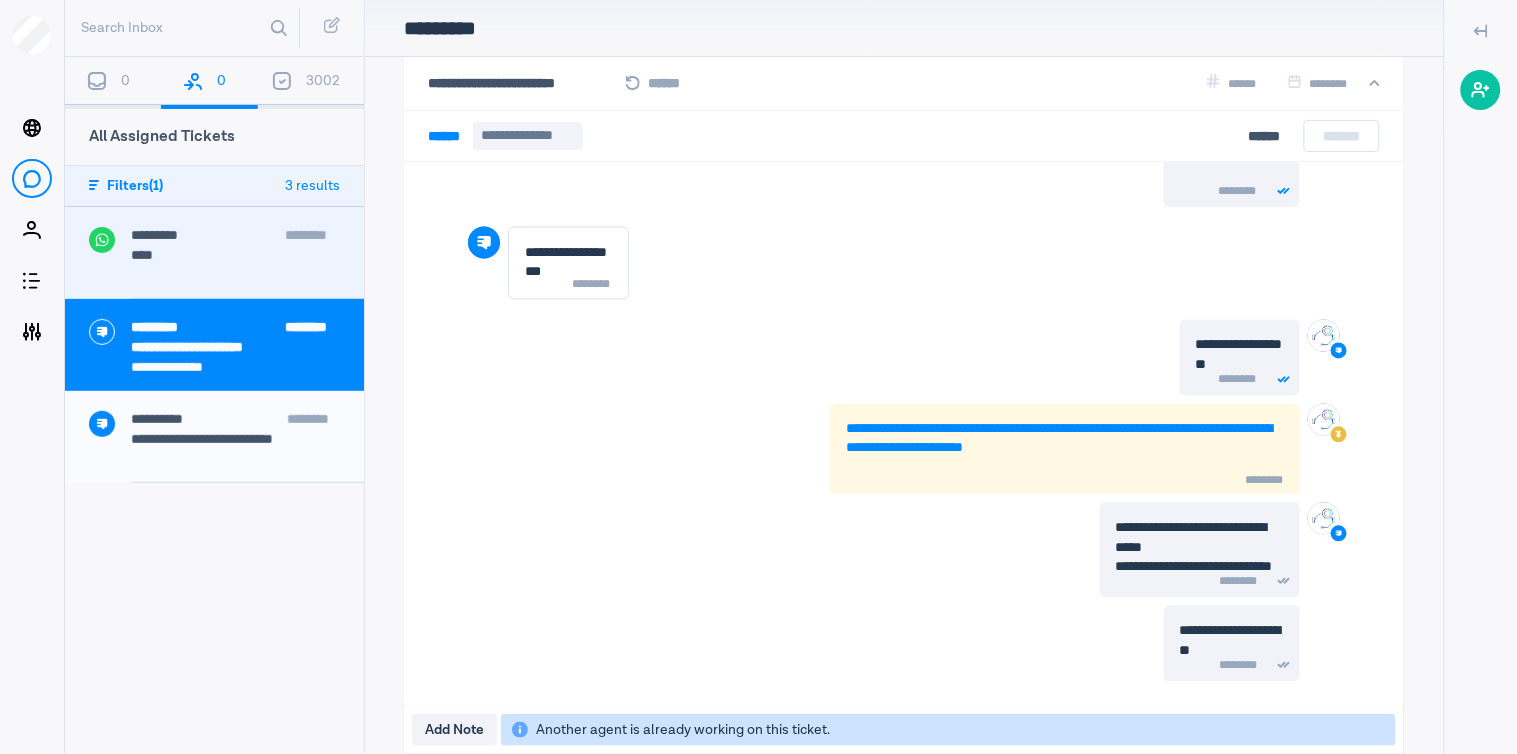 click on "****" at bounding box center (235, 255) 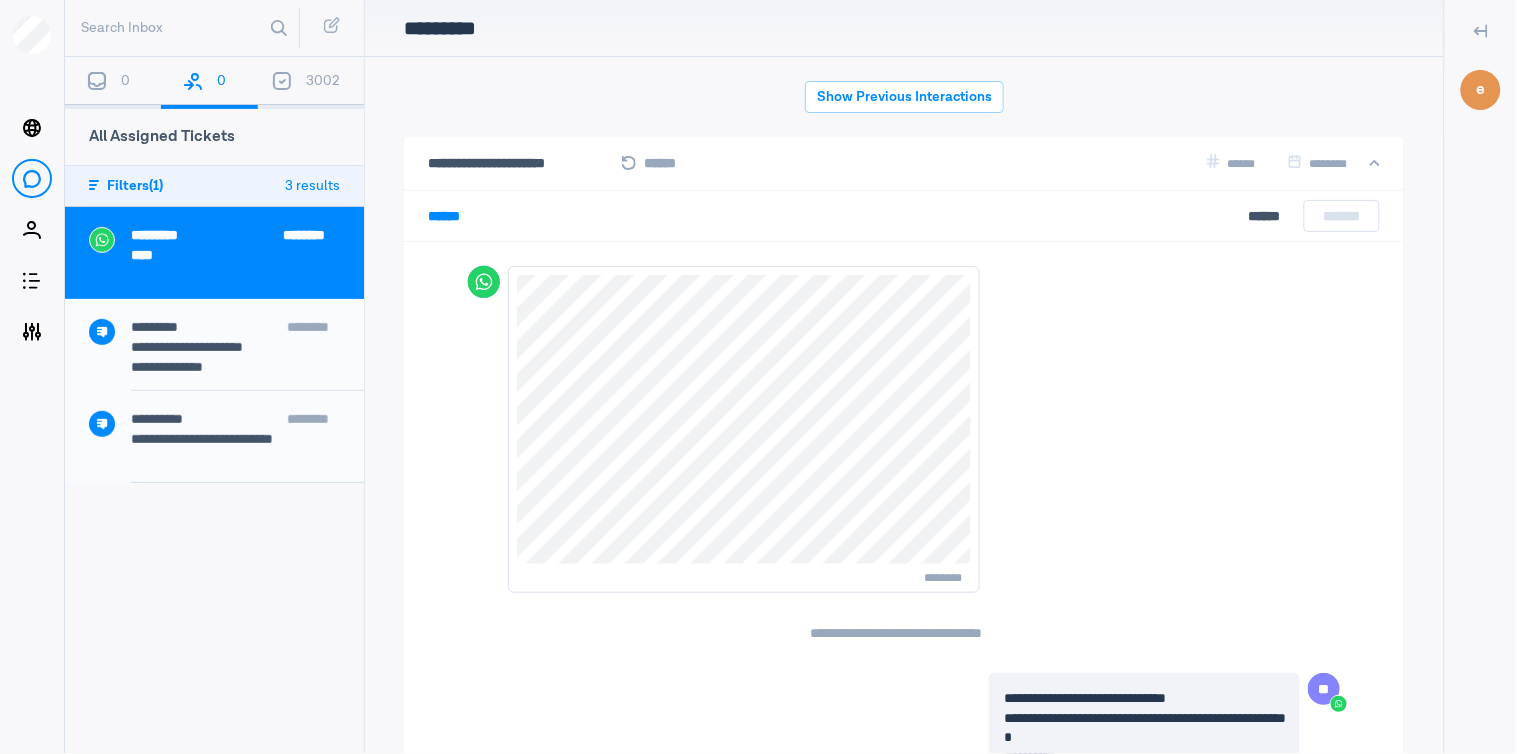 scroll, scrollTop: 80, scrollLeft: 0, axis: vertical 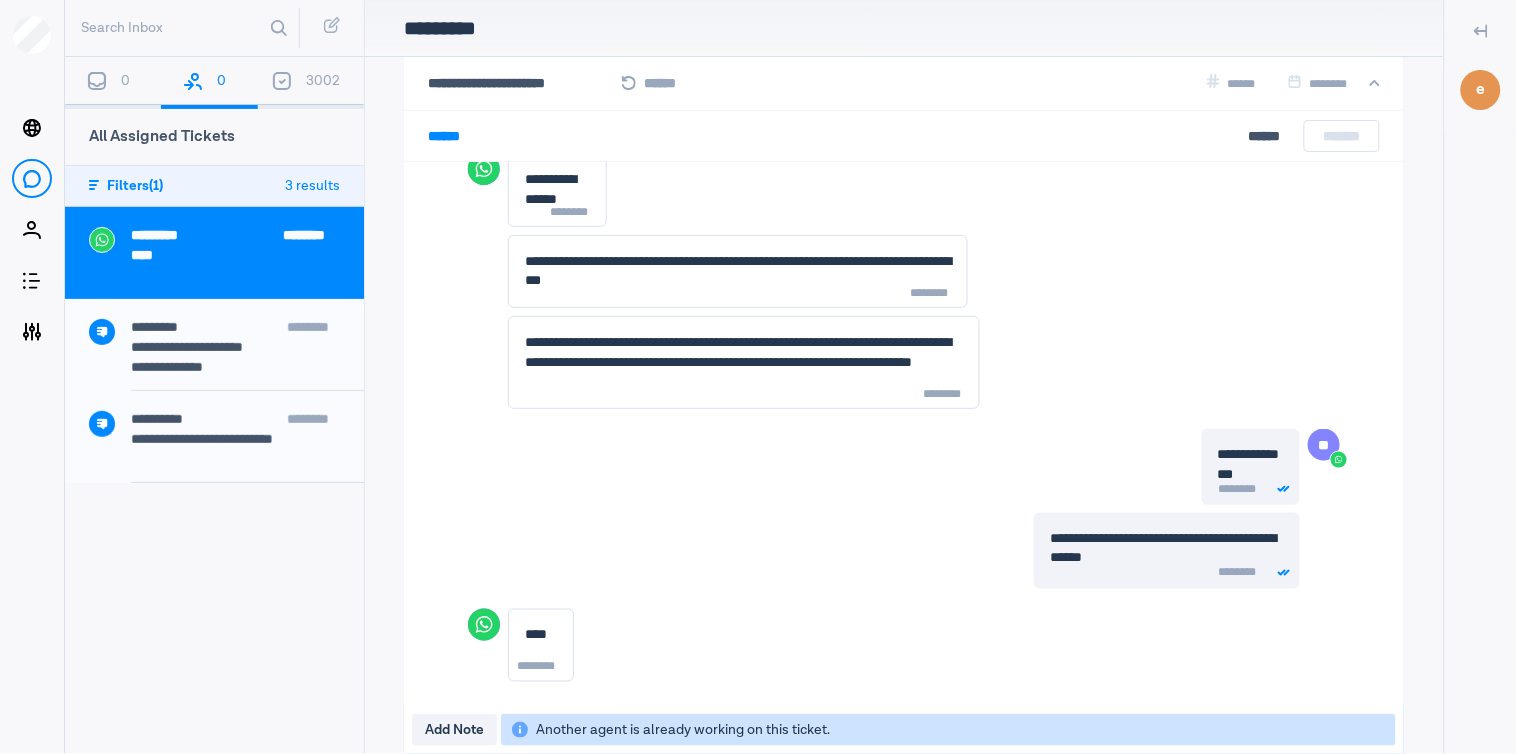 click on "0" at bounding box center (125, 81) 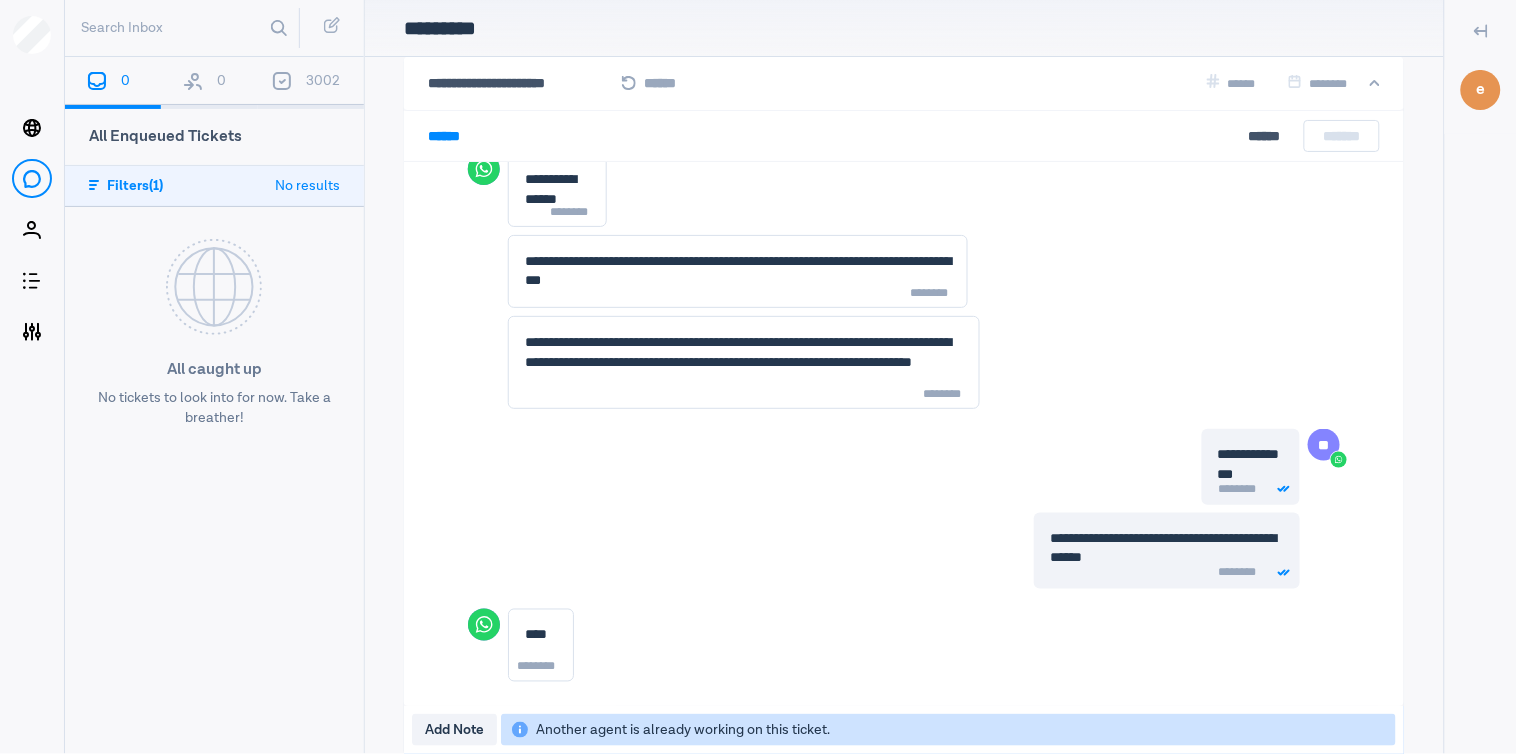 click on "0" at bounding box center (209, 83) 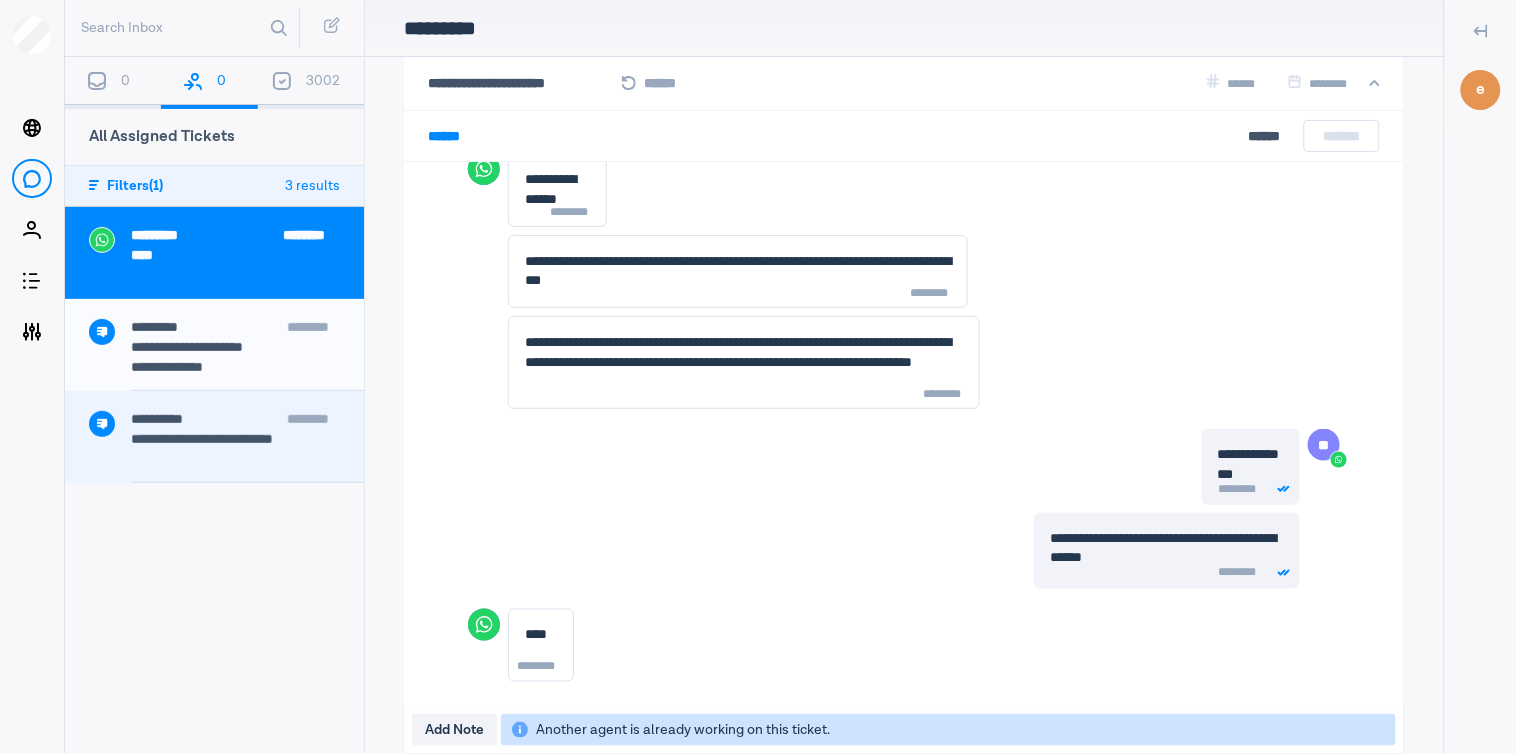 click on "[CREDIT_CARD]" at bounding box center (214, 437) 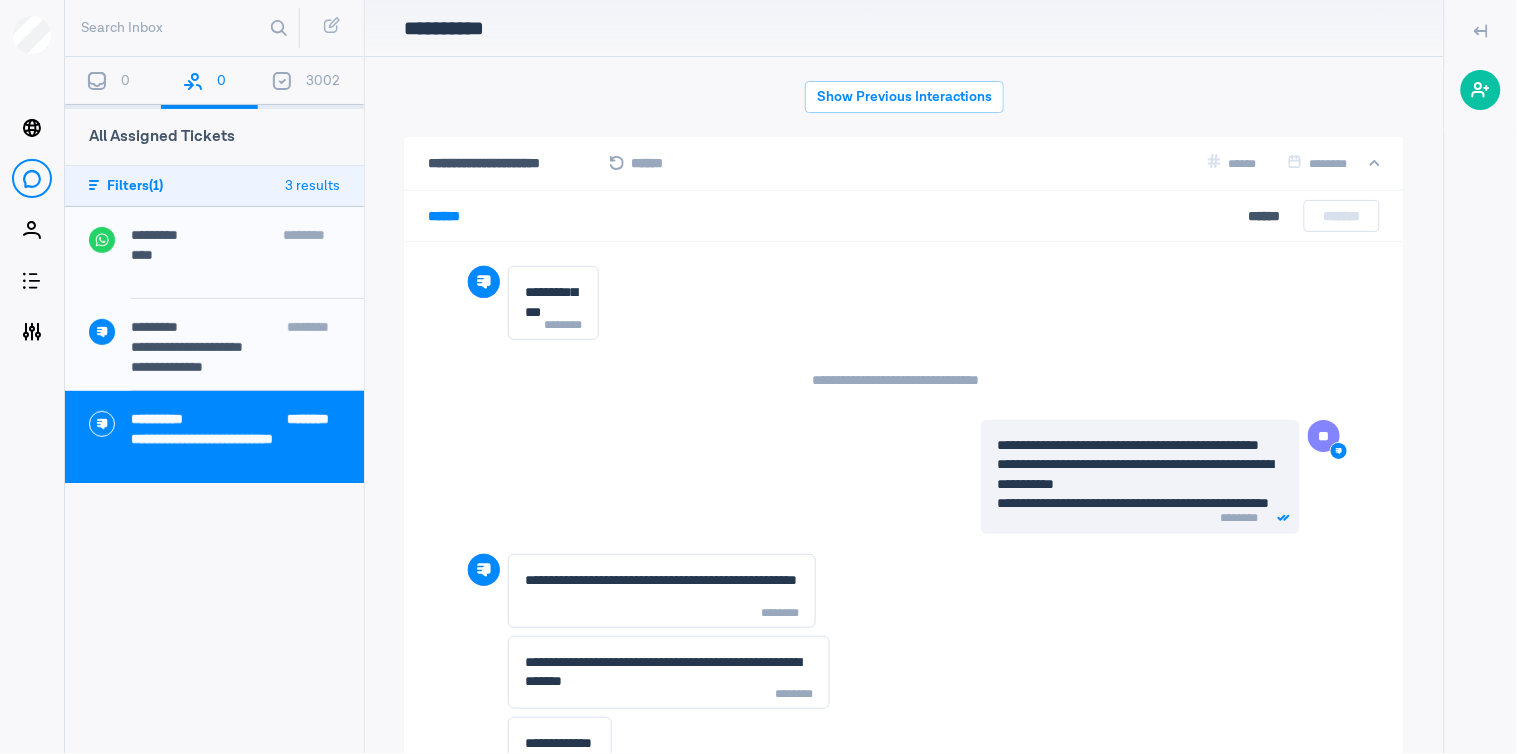scroll, scrollTop: 80, scrollLeft: 0, axis: vertical 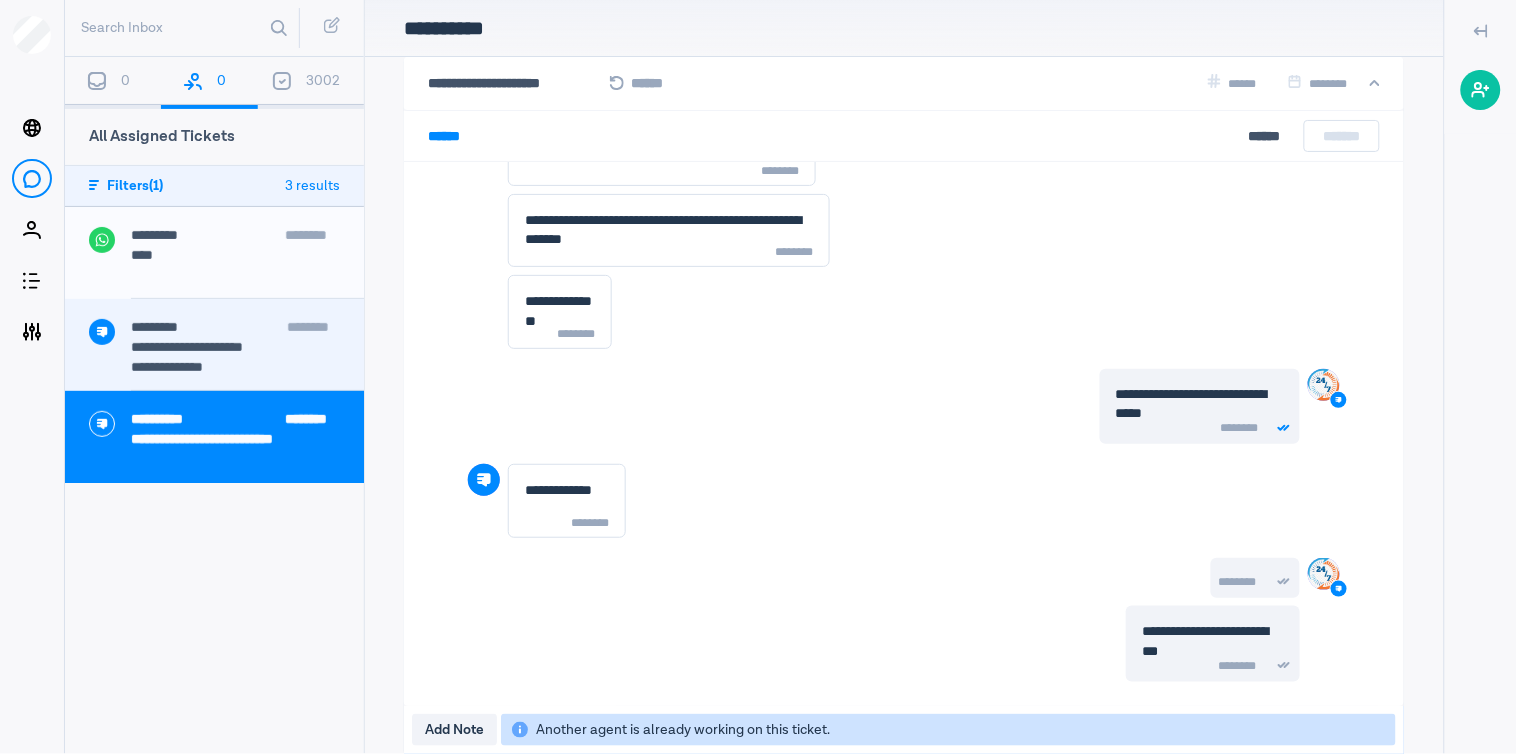 click on "**********" at bounding box center [235, 369] 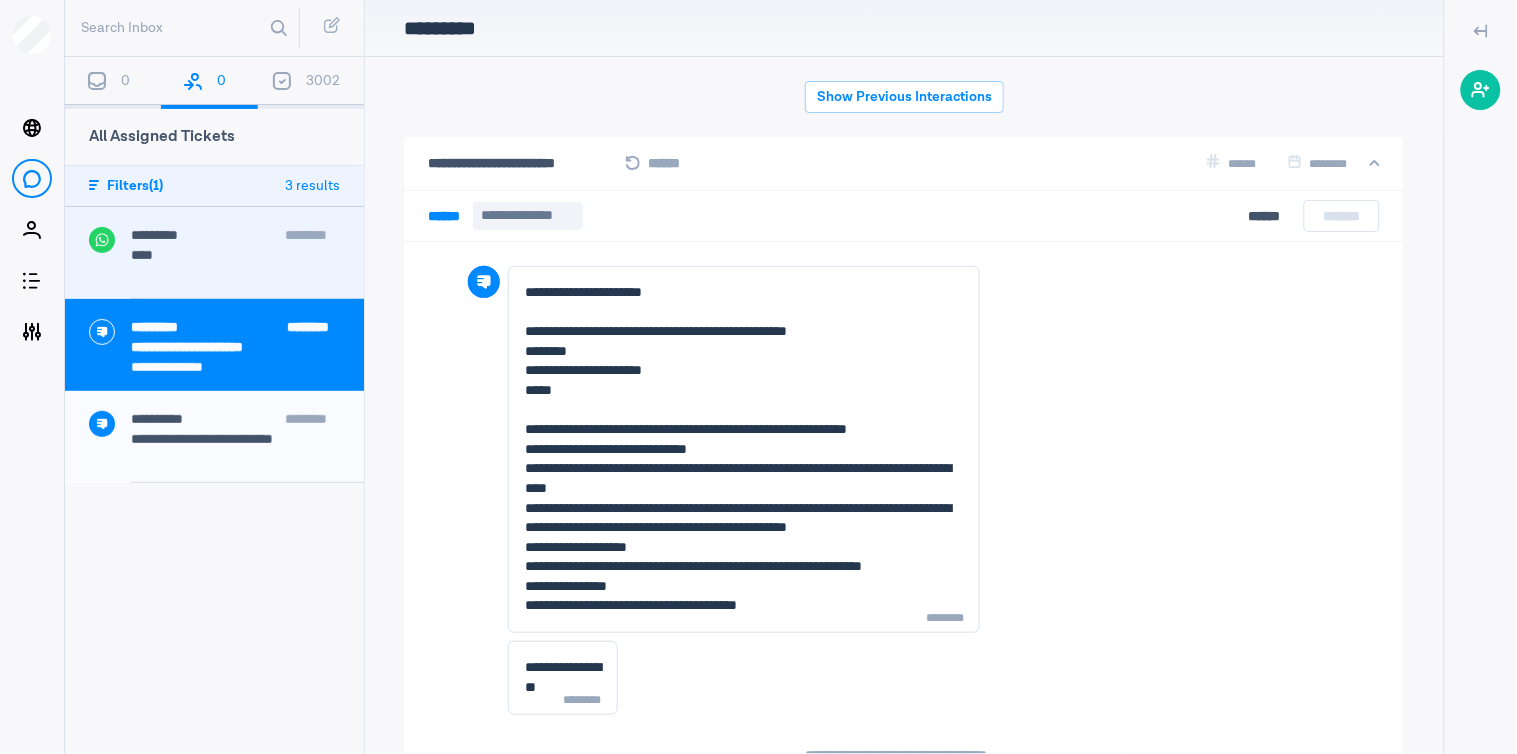 scroll, scrollTop: 80, scrollLeft: 0, axis: vertical 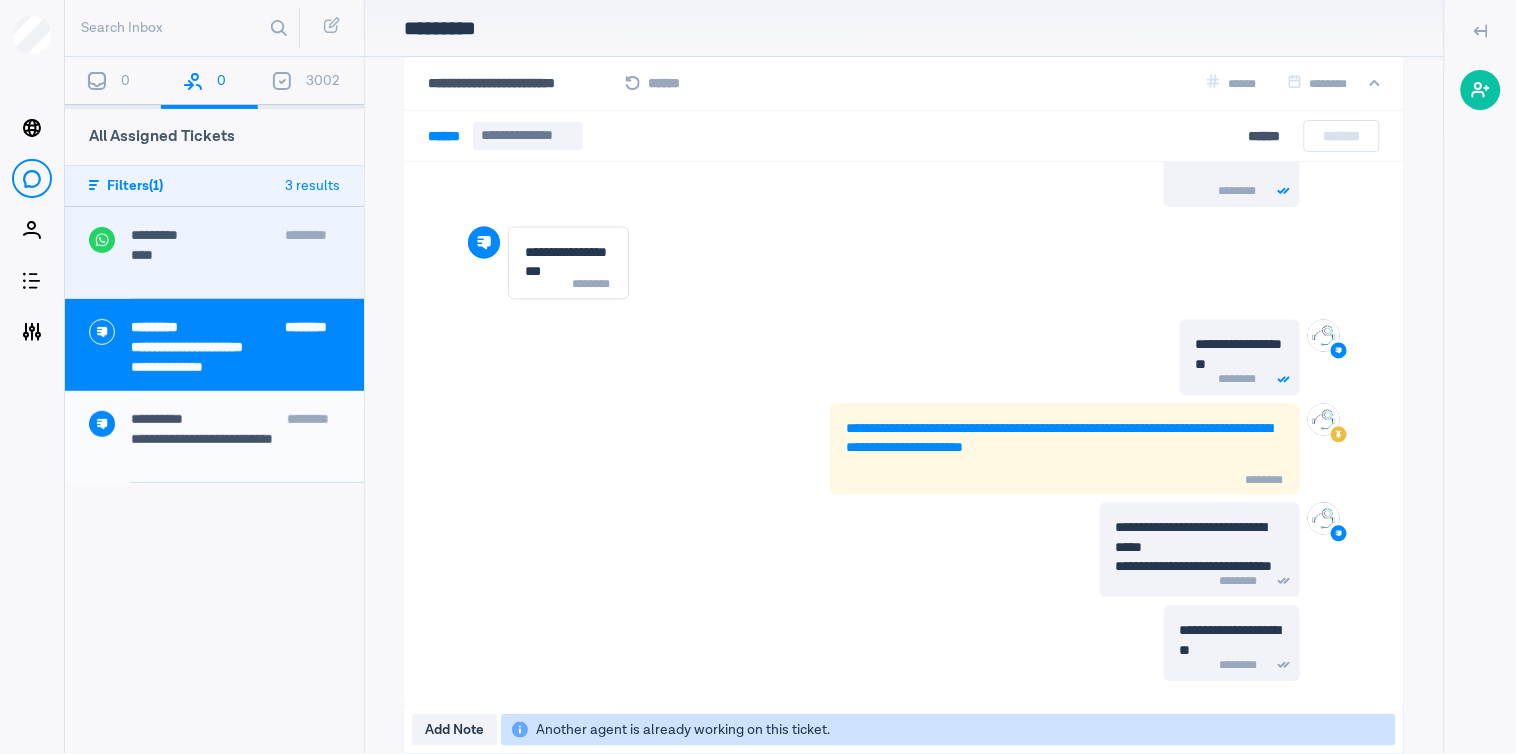 click on "[FIRST] [LAST]" at bounding box center [247, 237] 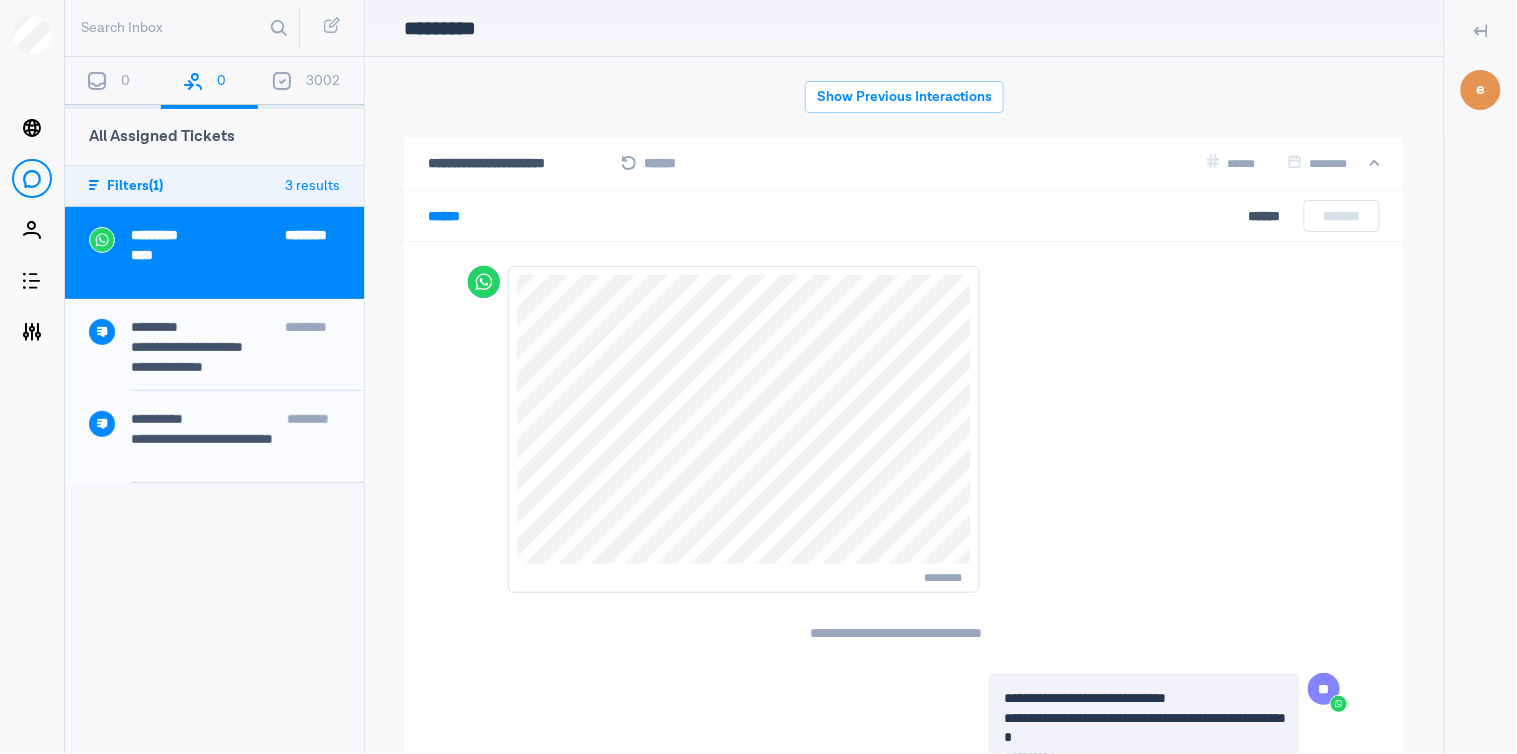 scroll, scrollTop: 80, scrollLeft: 0, axis: vertical 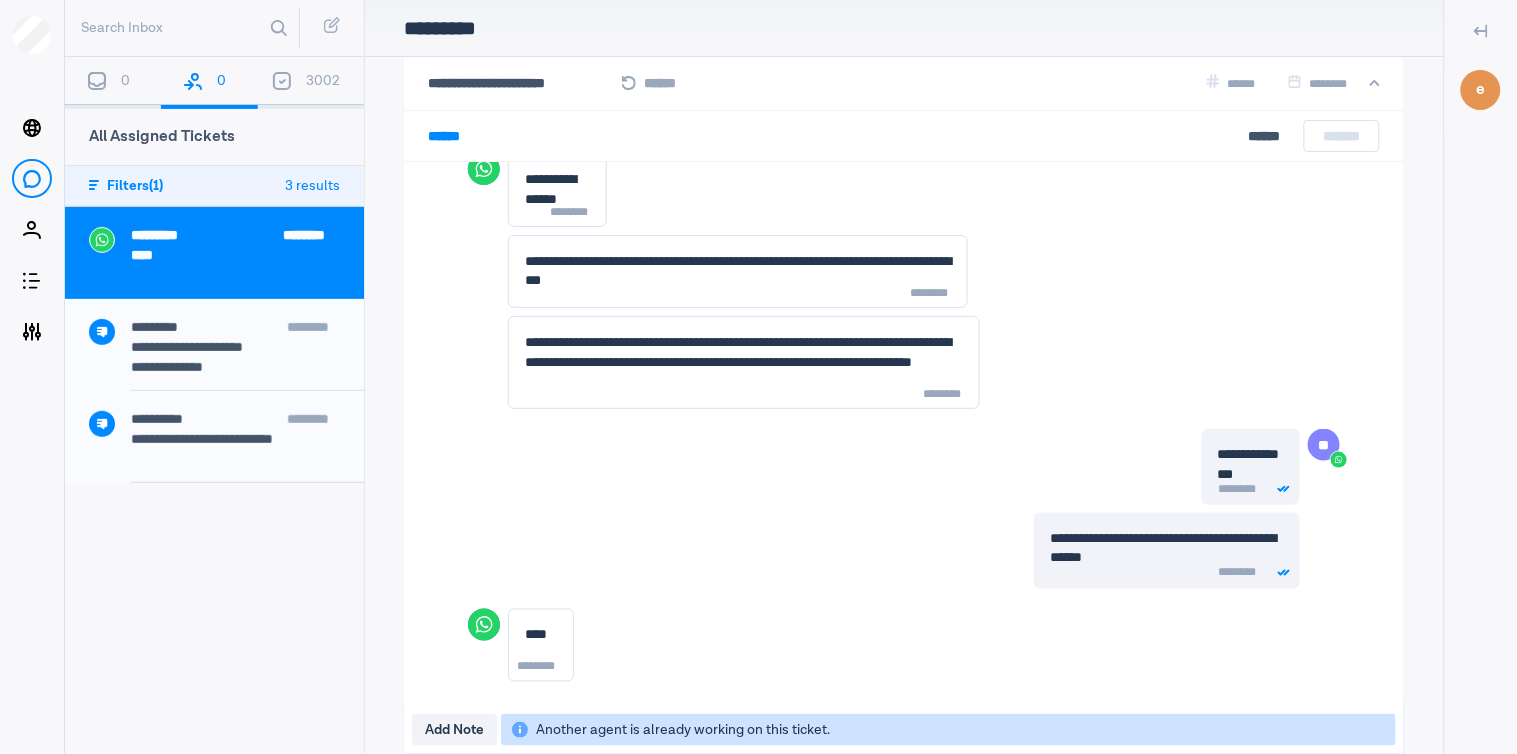 click on "0" at bounding box center (113, 83) 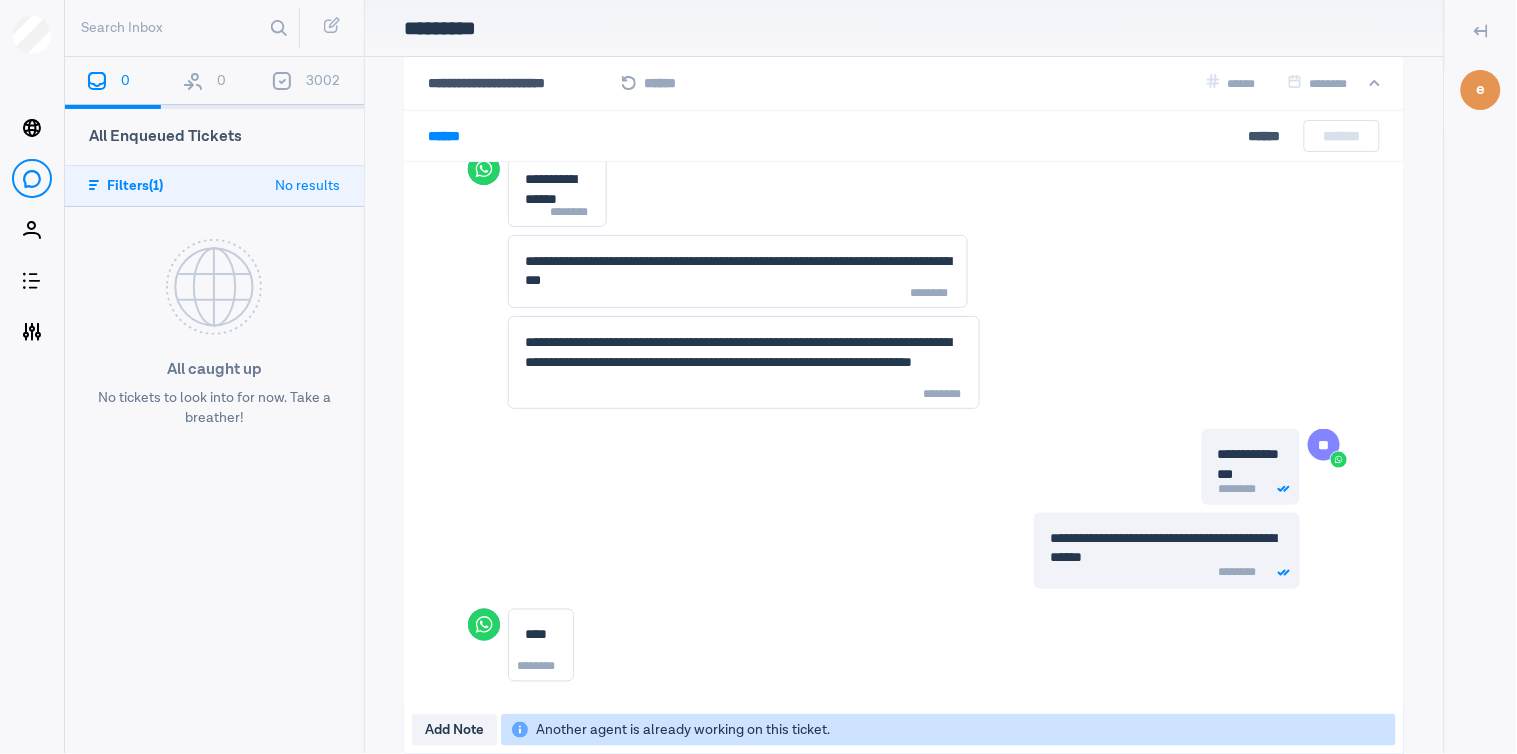 click on "0" at bounding box center [221, 81] 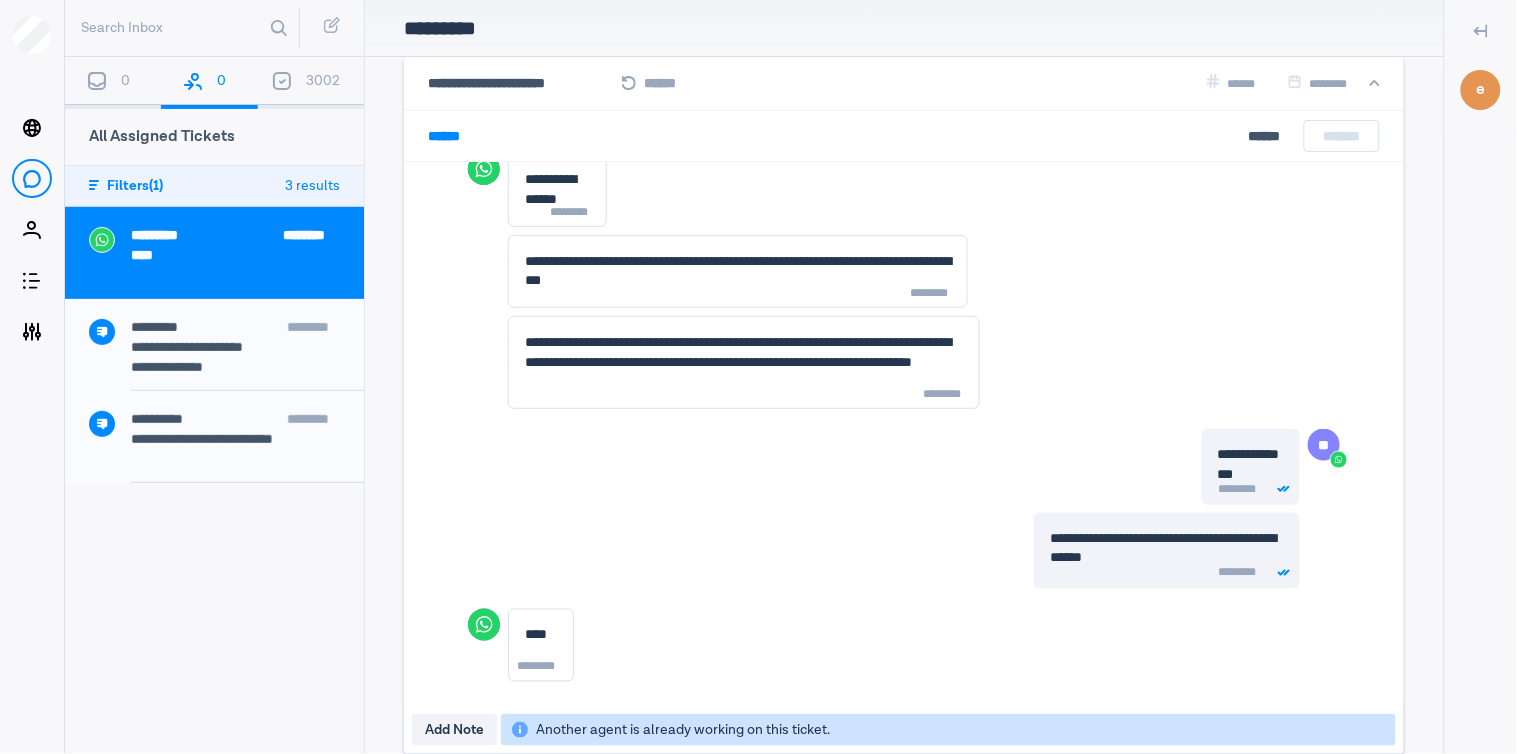 type 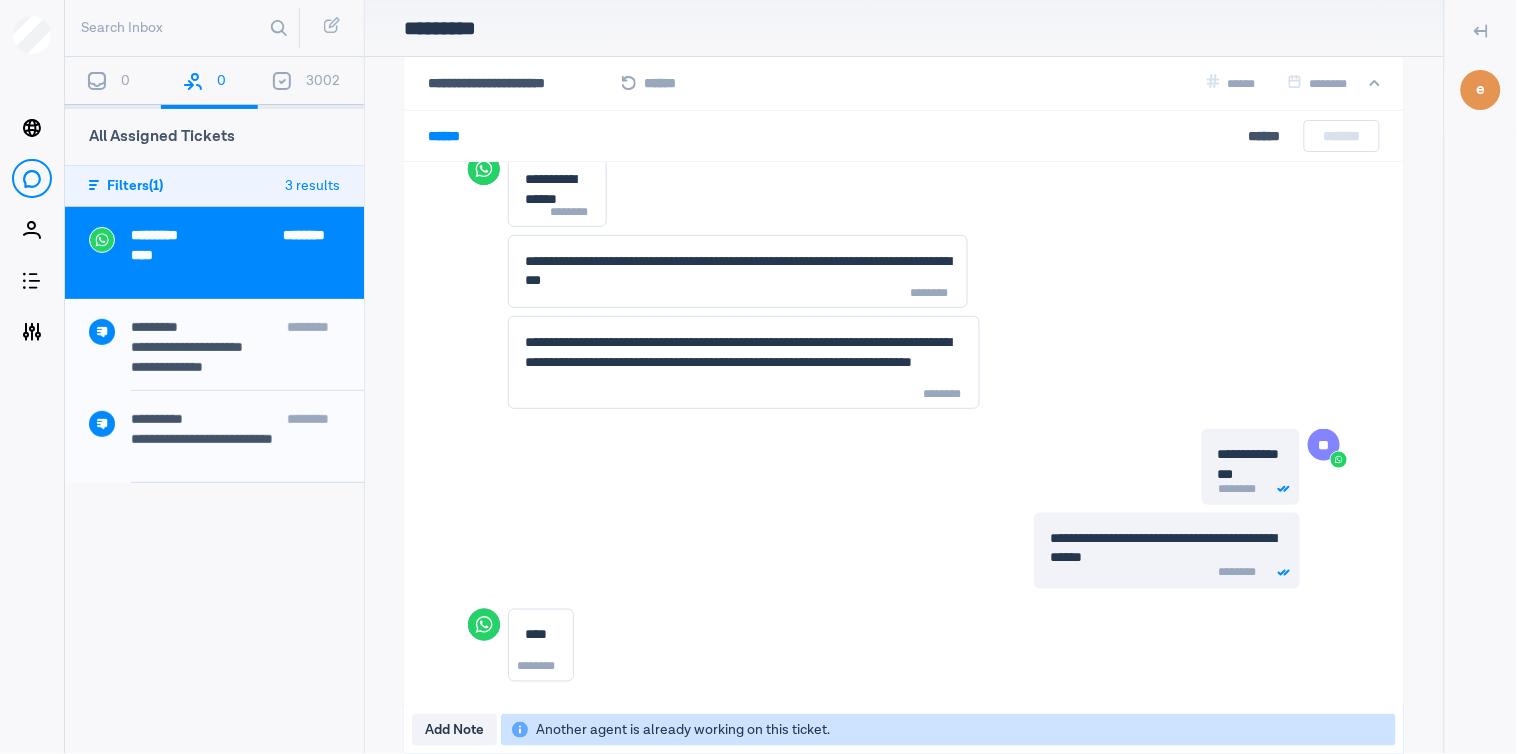 click on "0" at bounding box center [113, 83] 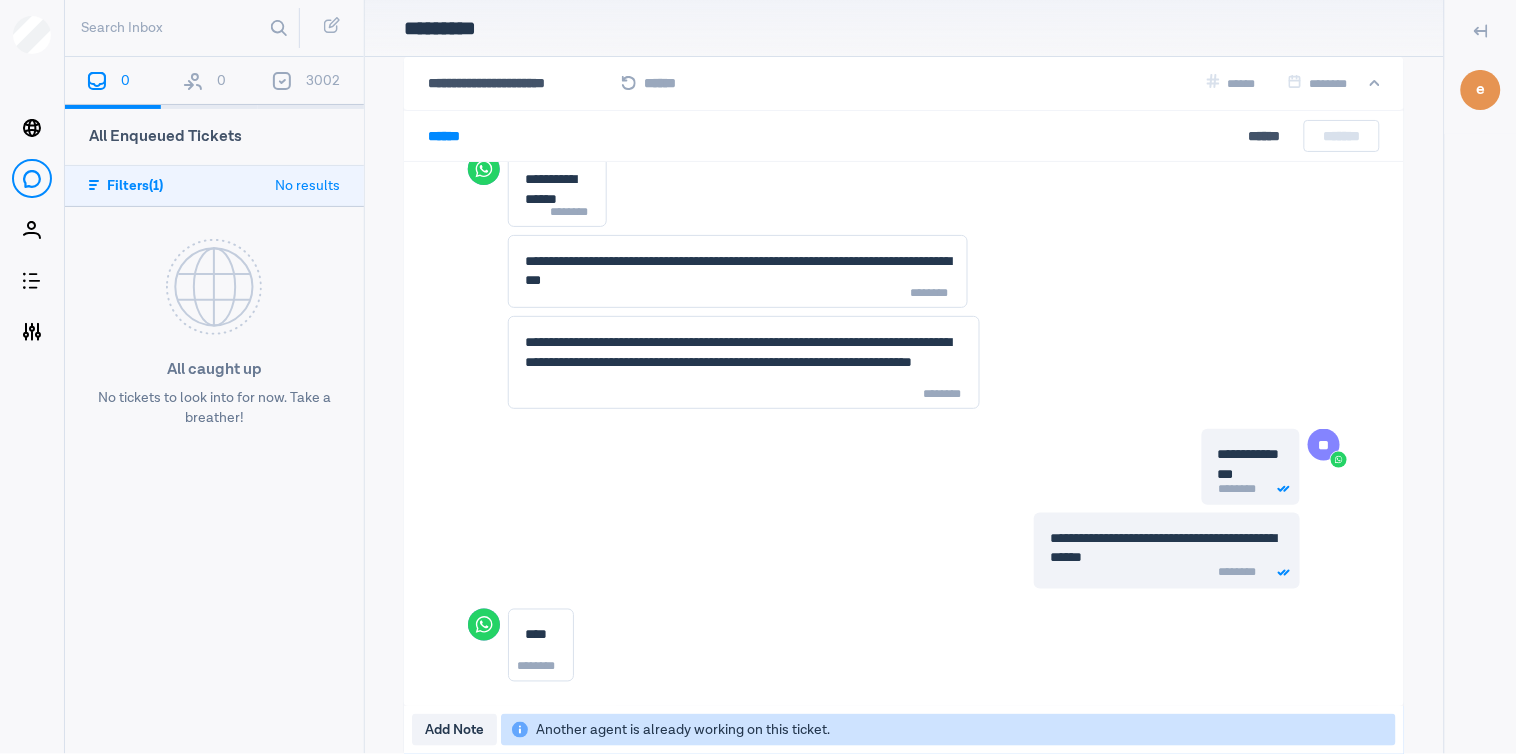 type 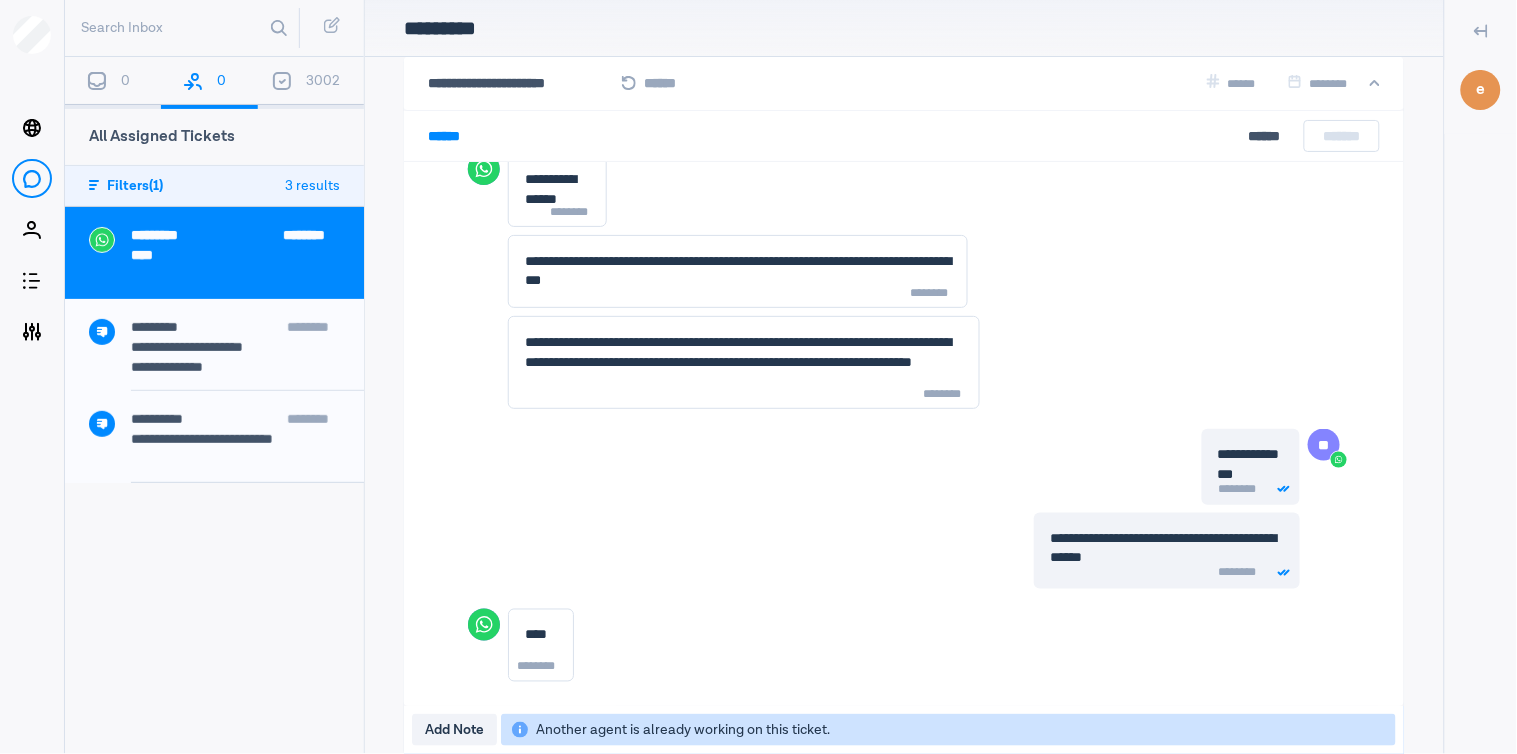 click on "0" at bounding box center (113, 83) 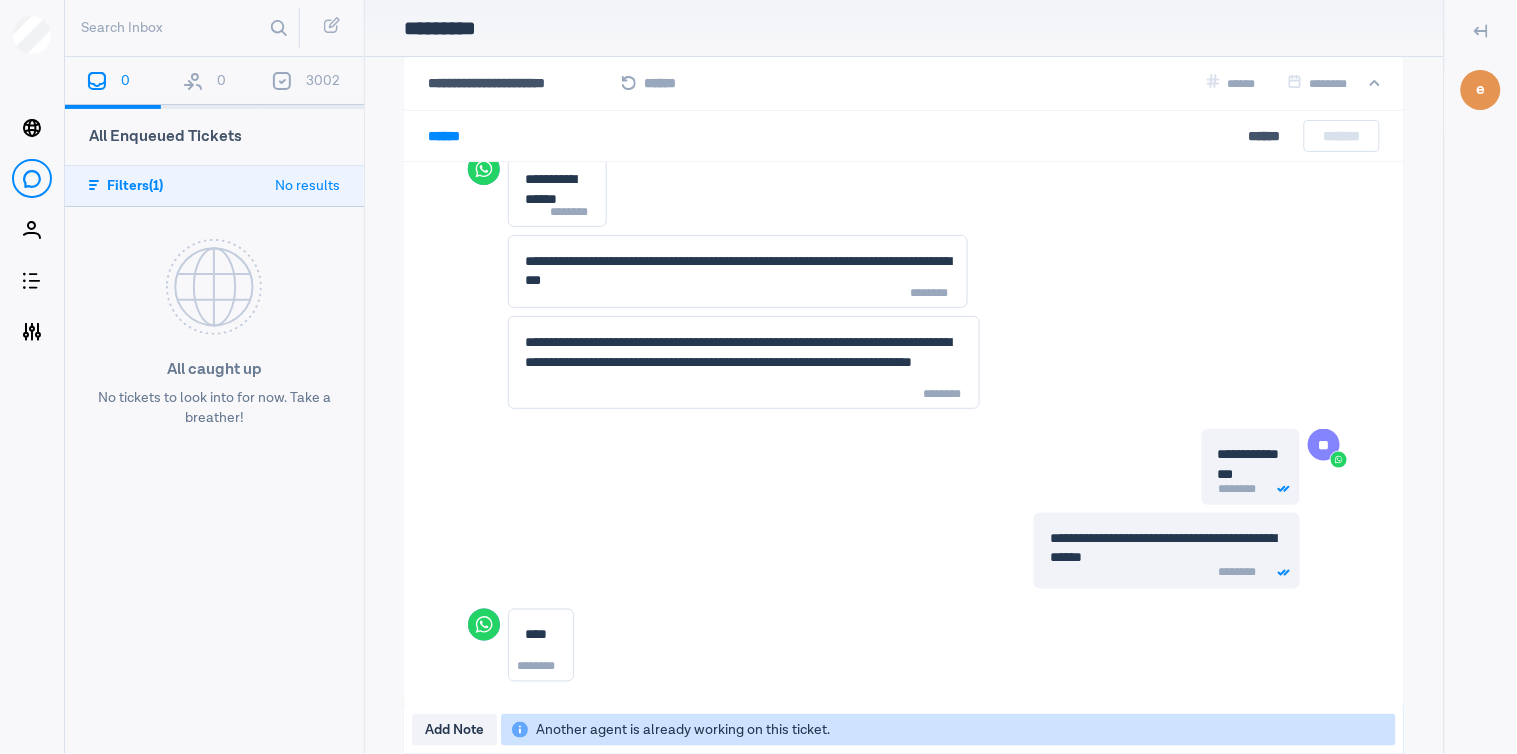 click on "0" at bounding box center [209, 83] 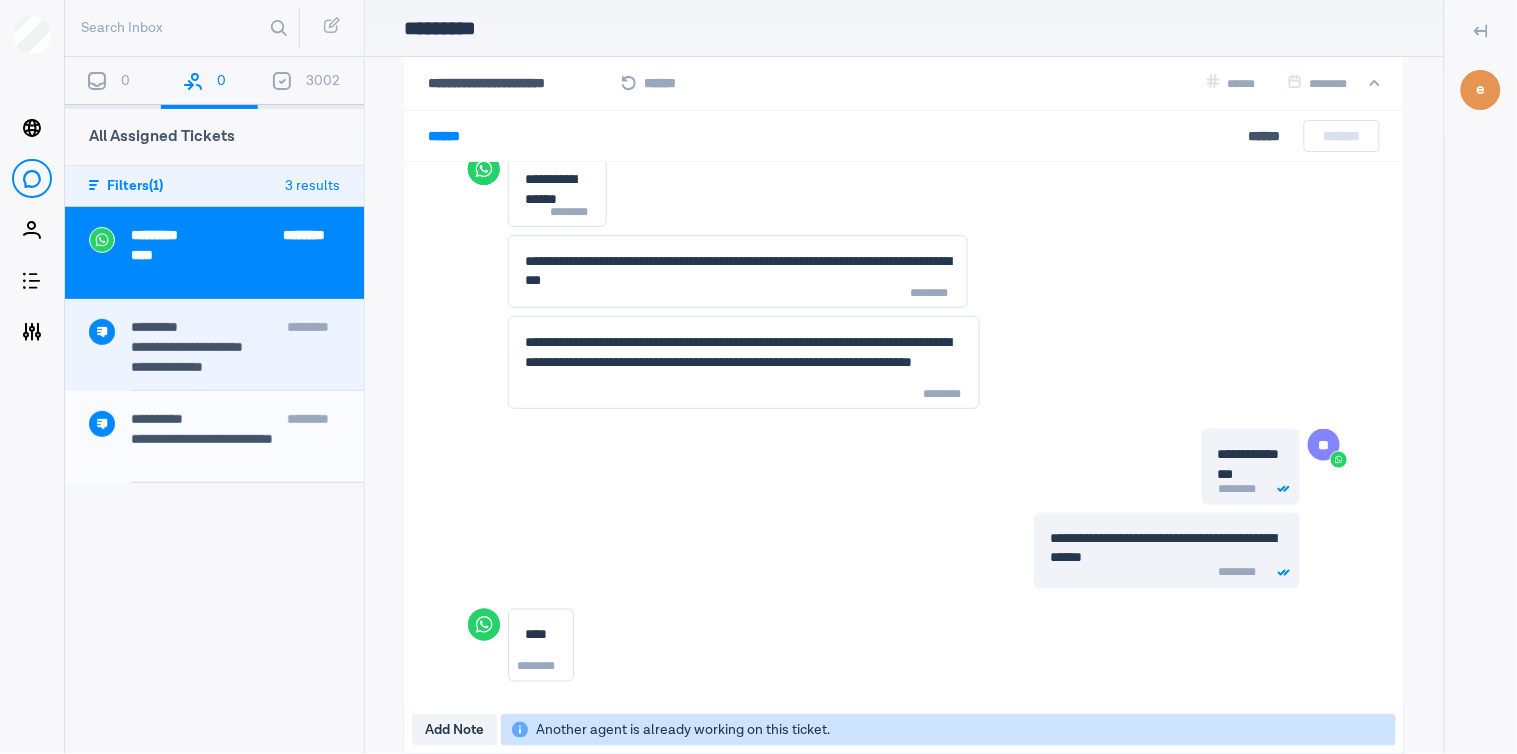 click on "**********" at bounding box center (178, 367) 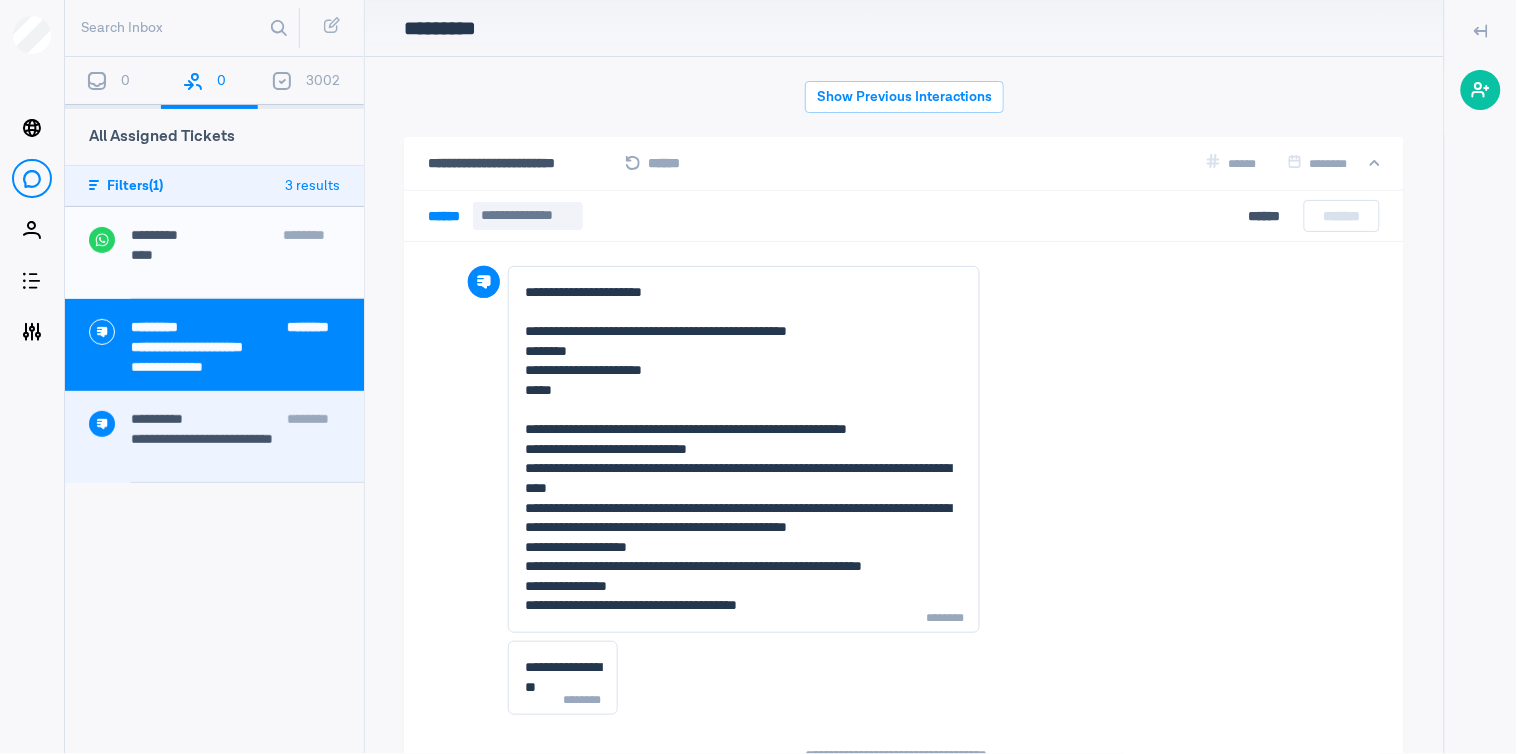 scroll, scrollTop: 80, scrollLeft: 0, axis: vertical 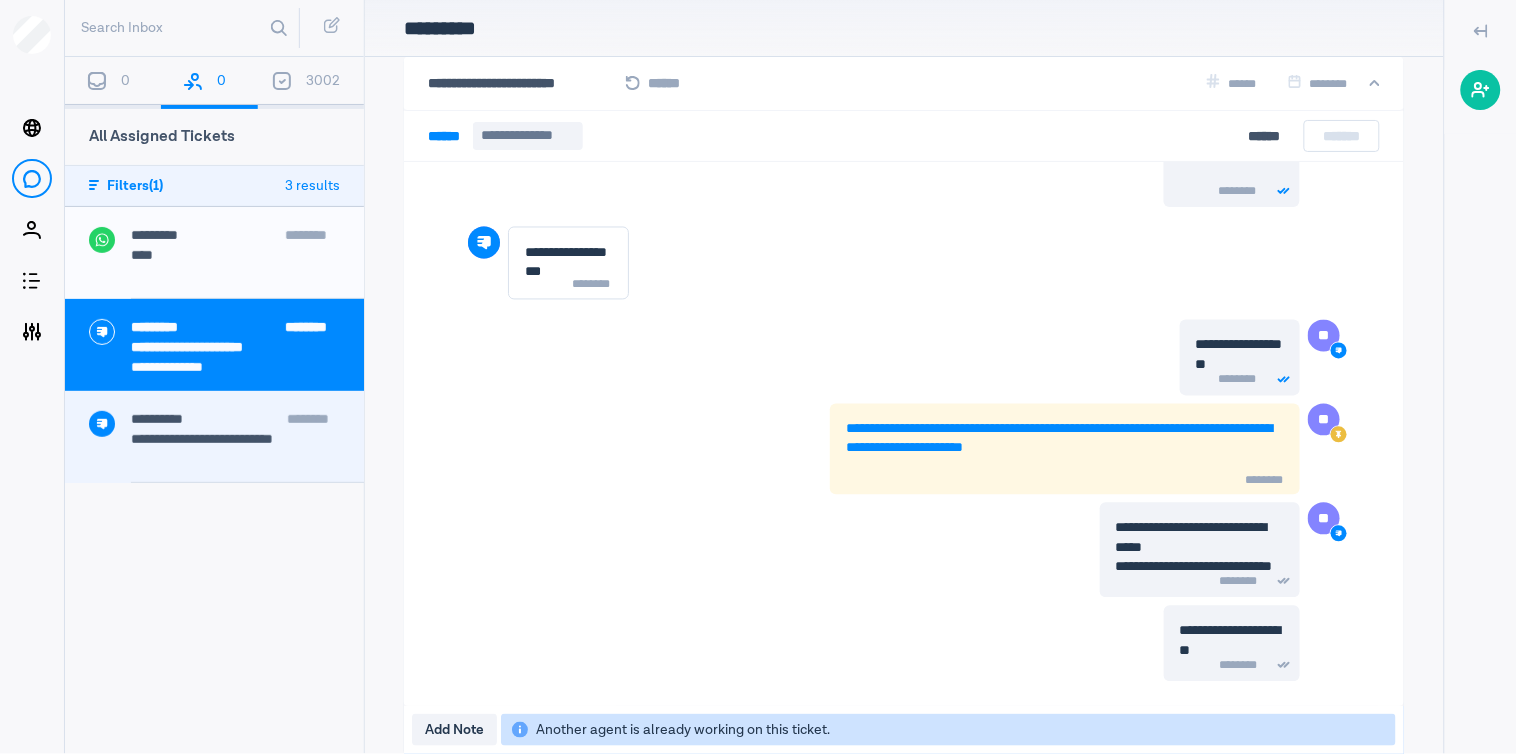 click on "[CREDIT_CARD]" at bounding box center (247, 421) 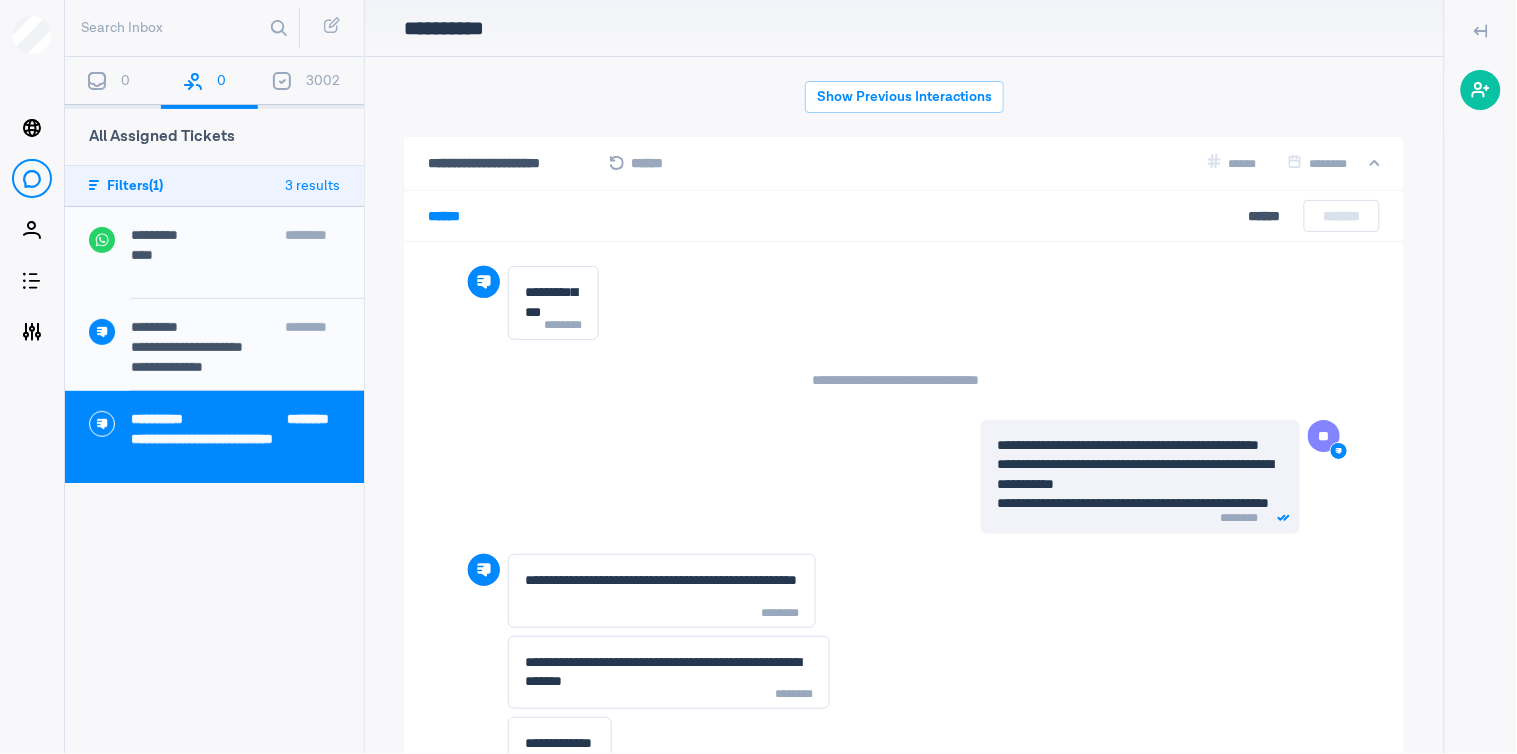 scroll, scrollTop: 80, scrollLeft: 0, axis: vertical 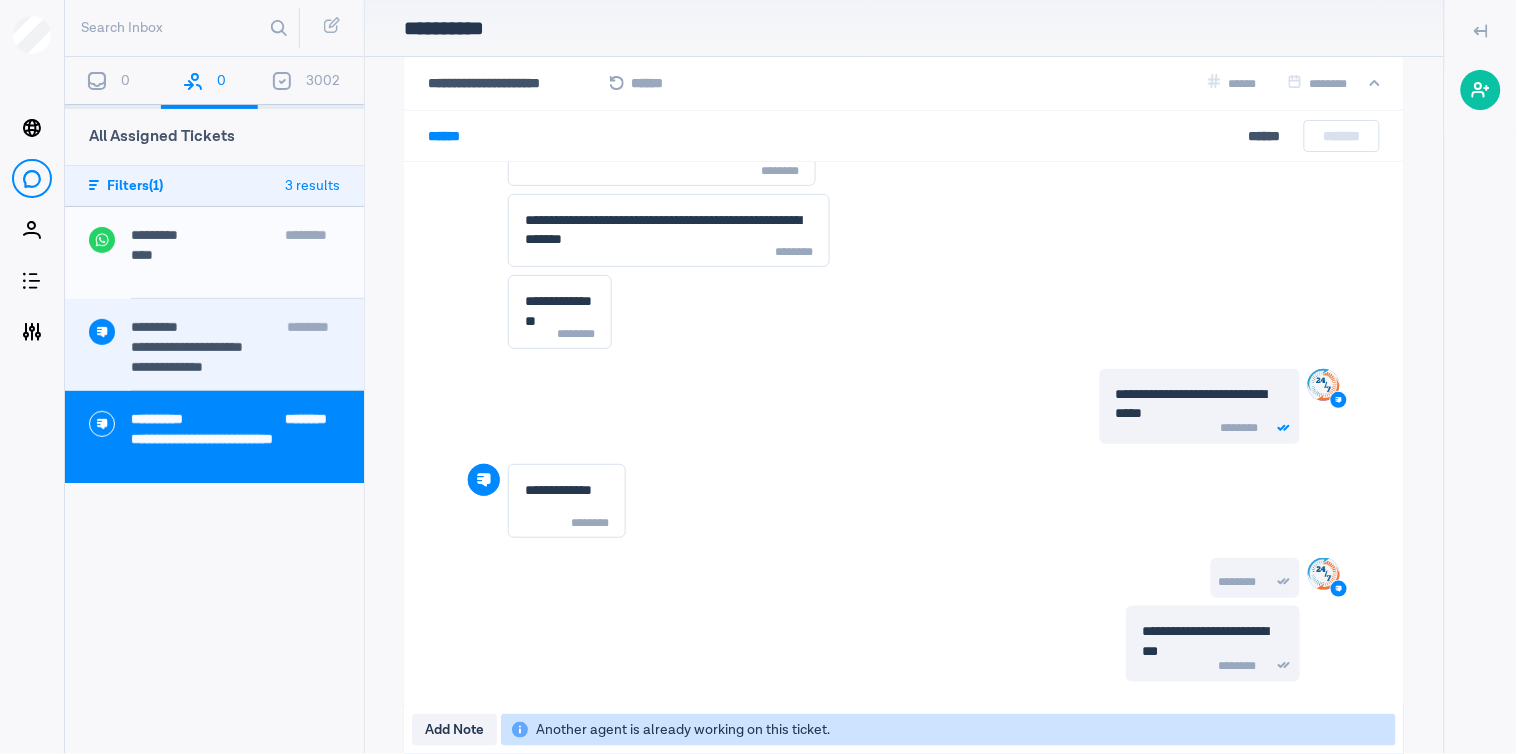 click on "[FIRST] [LAST]" at bounding box center [247, 339] 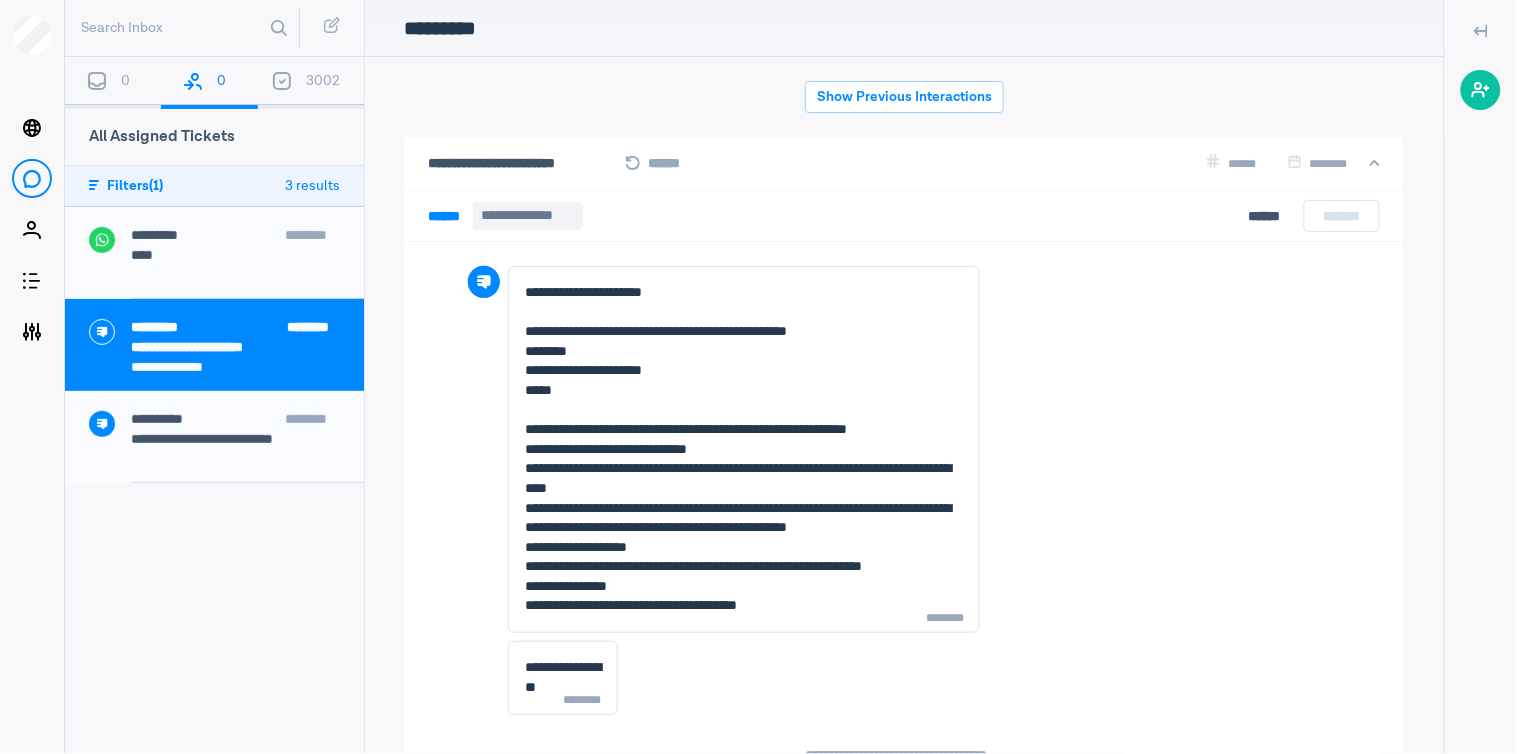 scroll, scrollTop: 80, scrollLeft: 0, axis: vertical 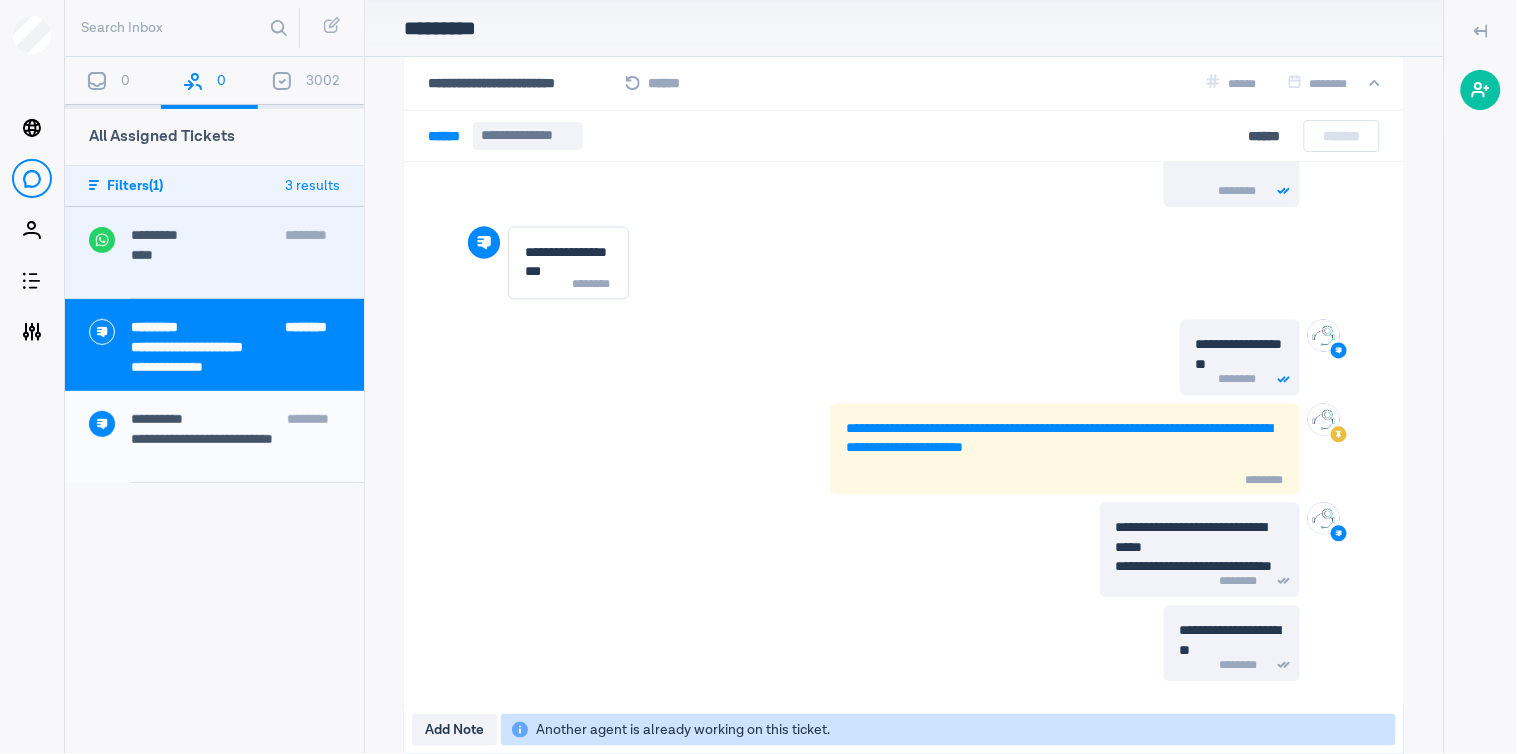 click at bounding box center [235, 277] 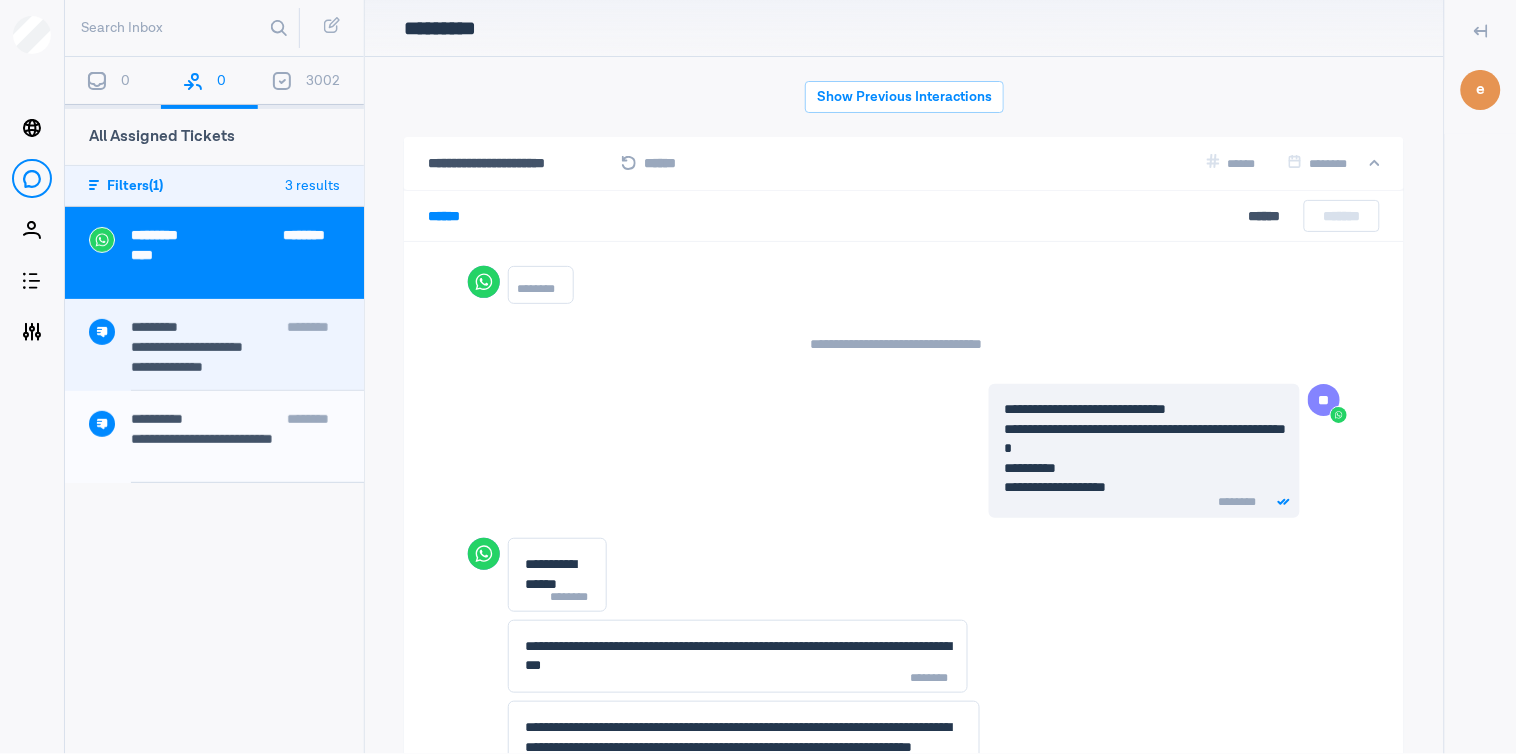 scroll, scrollTop: 80, scrollLeft: 0, axis: vertical 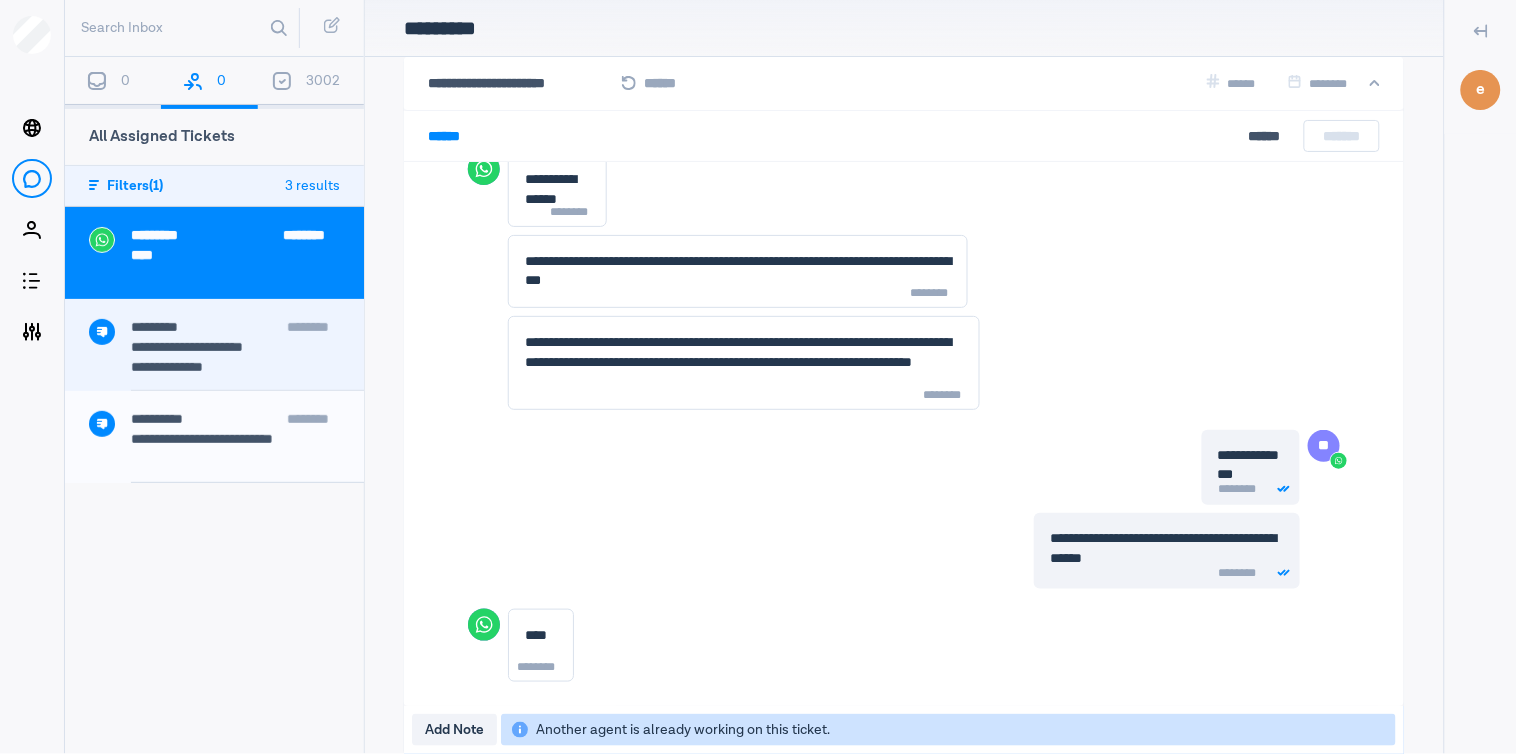 click on "[CREDIT_CARD]" at bounding box center [235, 347] 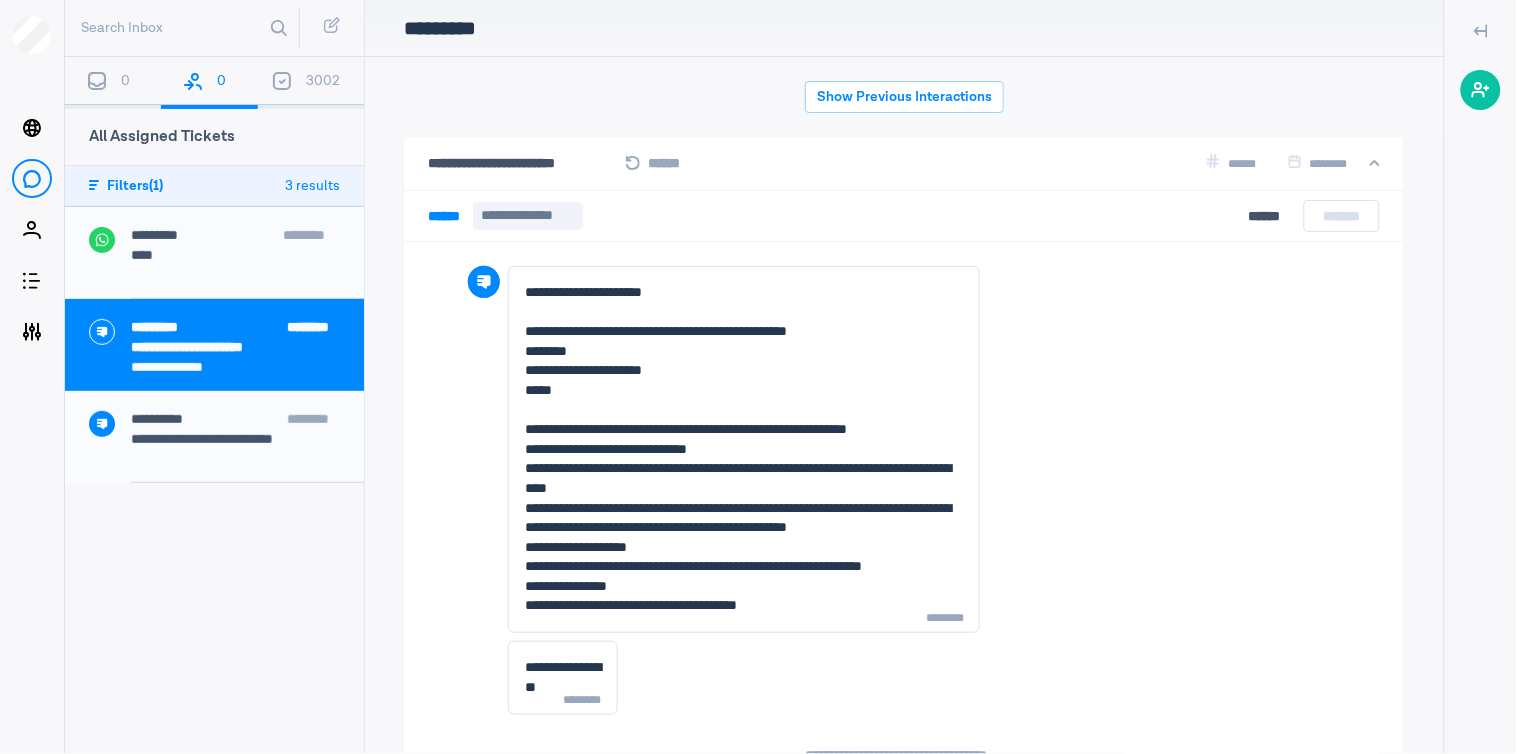 scroll, scrollTop: 80, scrollLeft: 0, axis: vertical 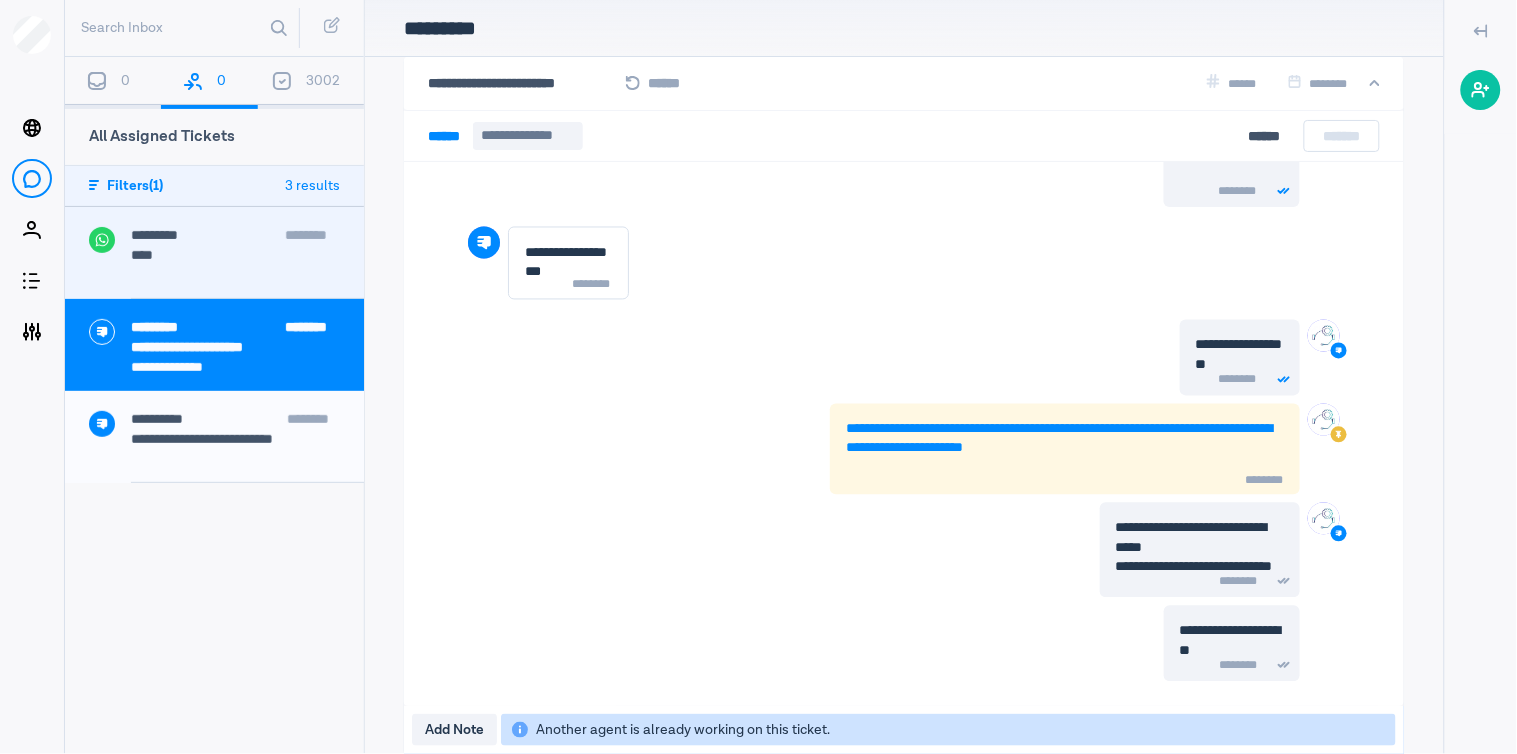 click on "[FIRST] [LAST]" at bounding box center (214, 253) 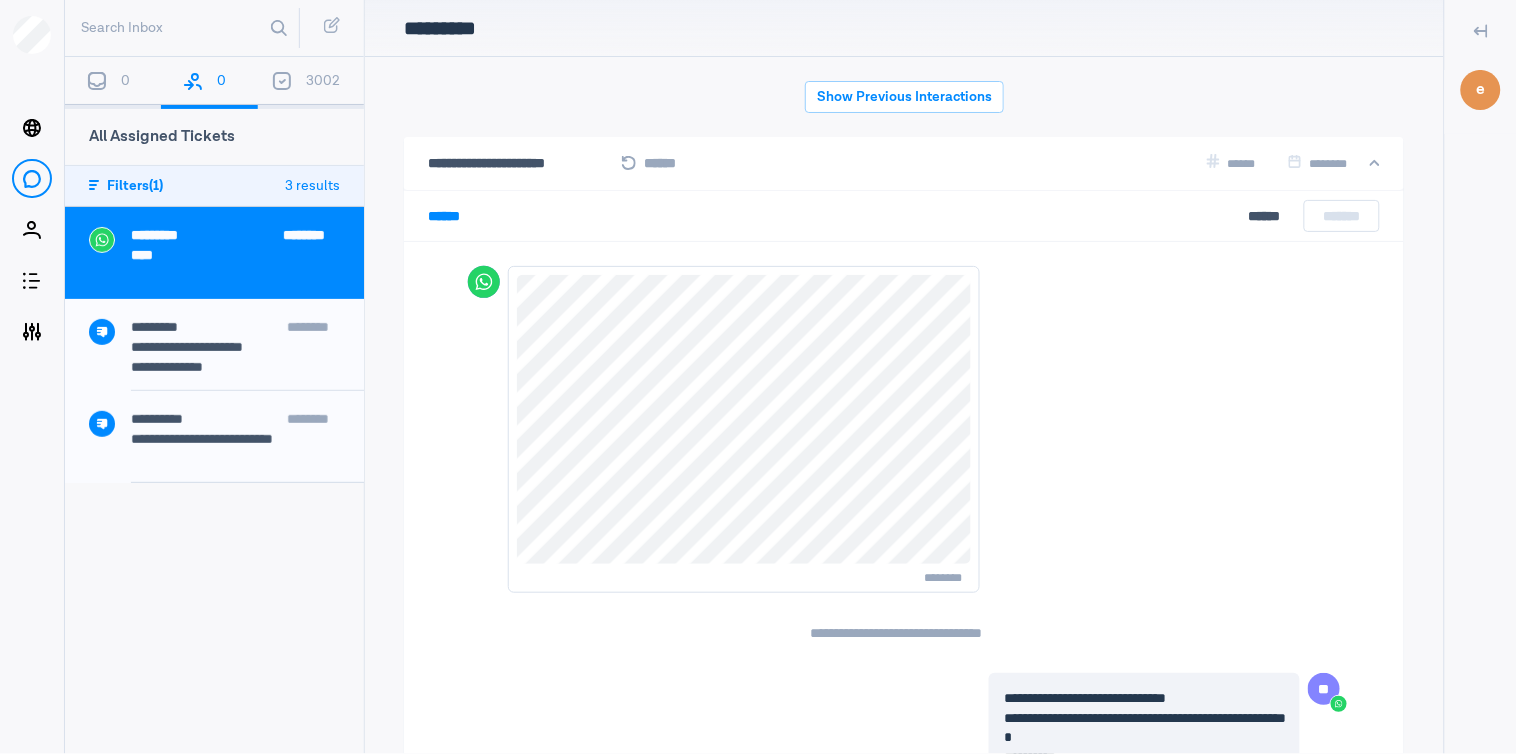 scroll, scrollTop: 595, scrollLeft: 0, axis: vertical 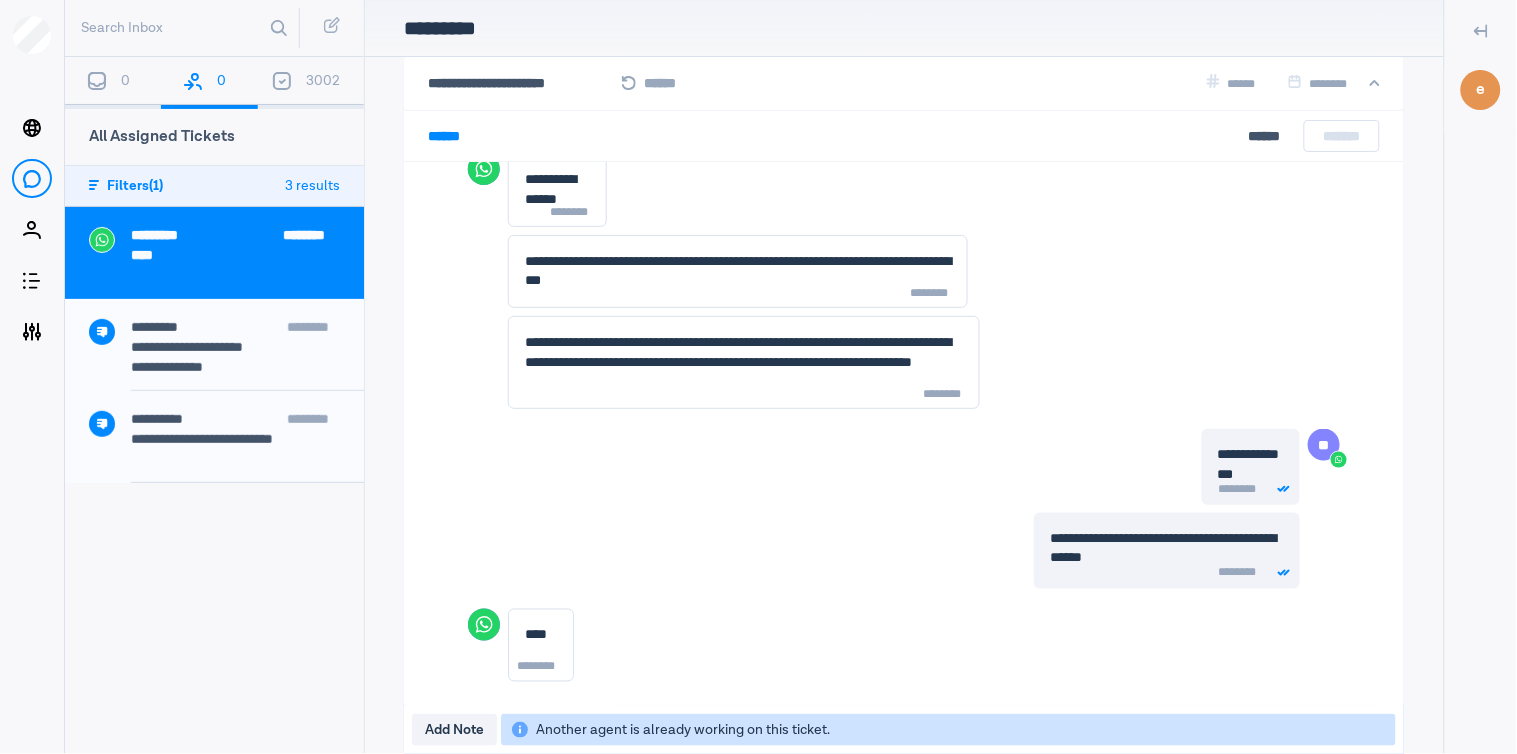 click on "0" at bounding box center [113, 83] 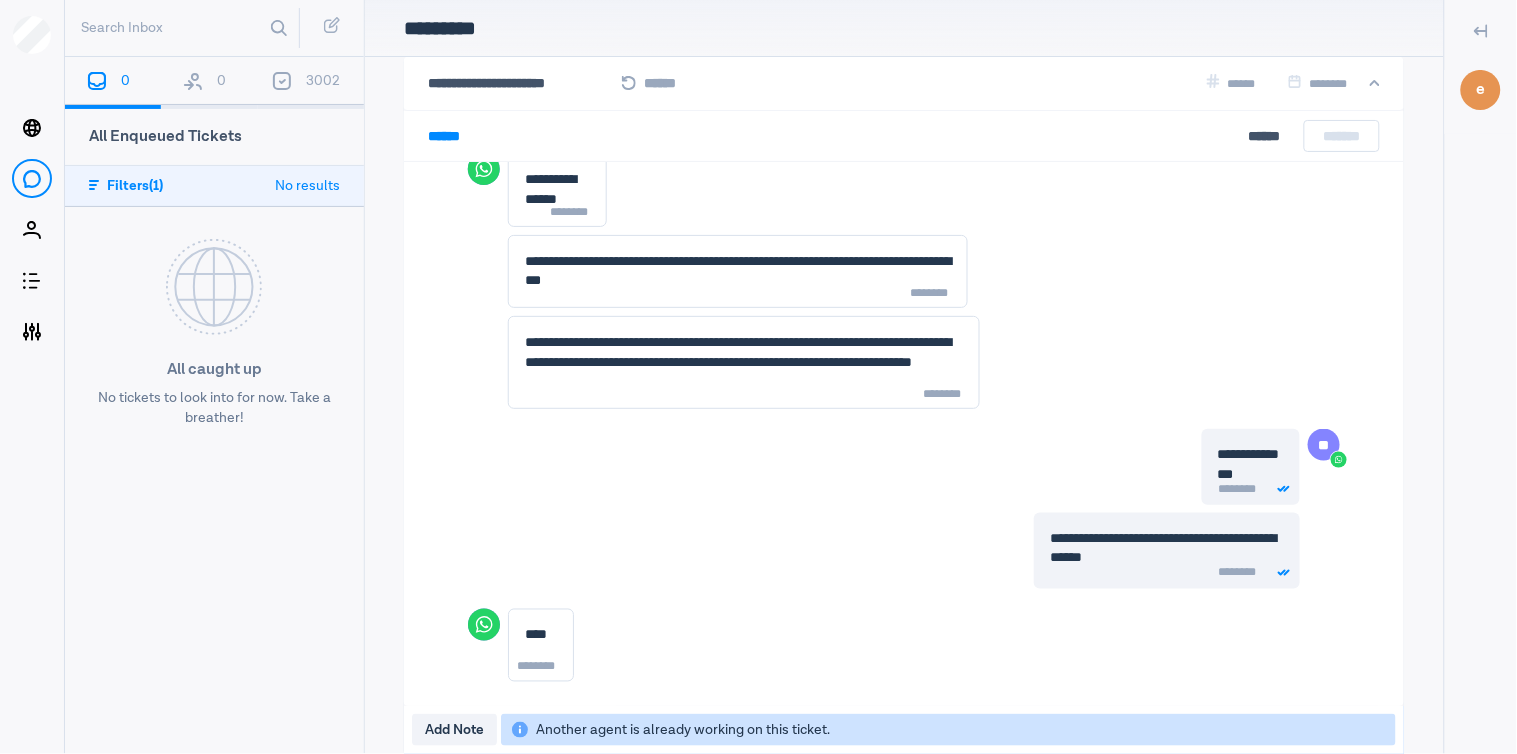 click on "0" at bounding box center [209, 83] 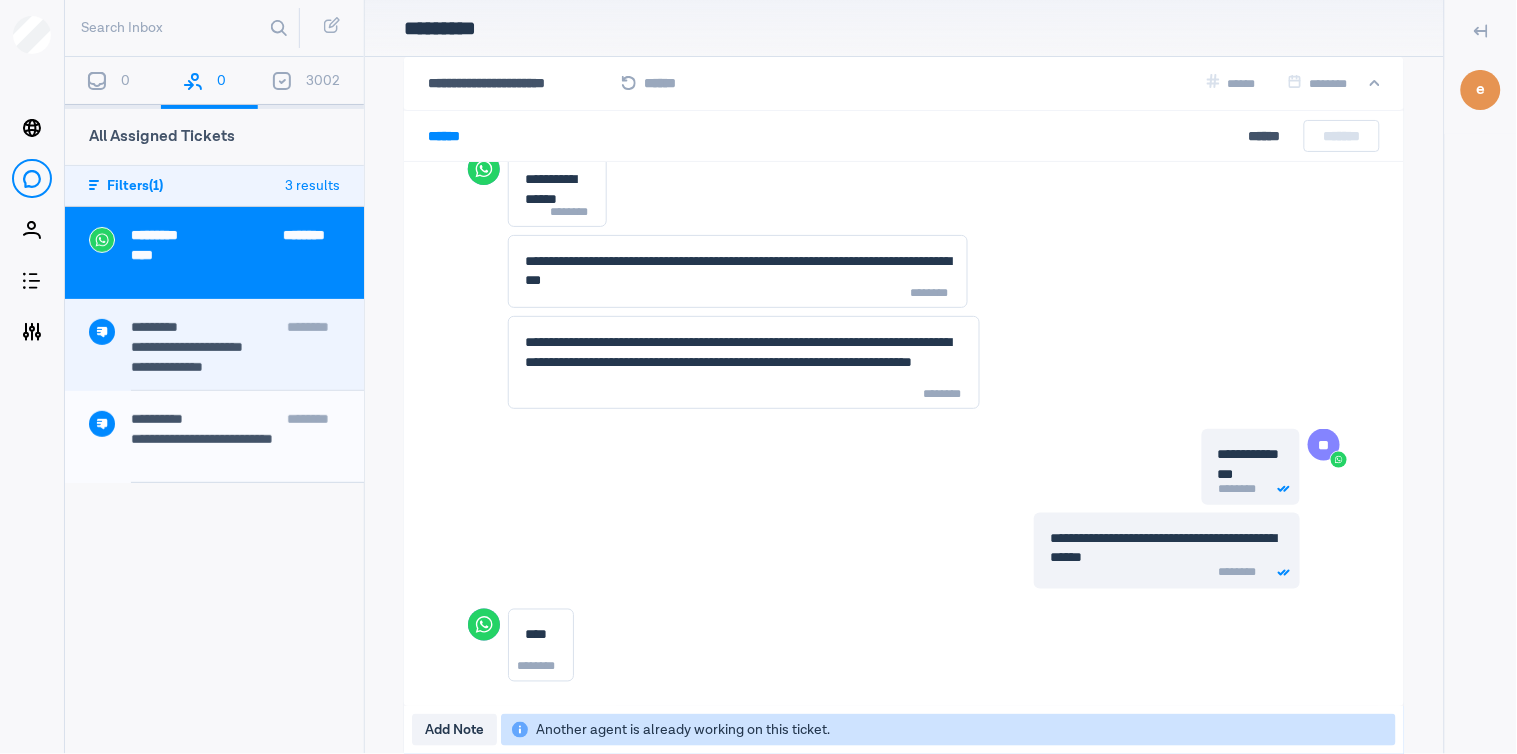 click on "[FIRST] [LAST]" at bounding box center [214, 345] 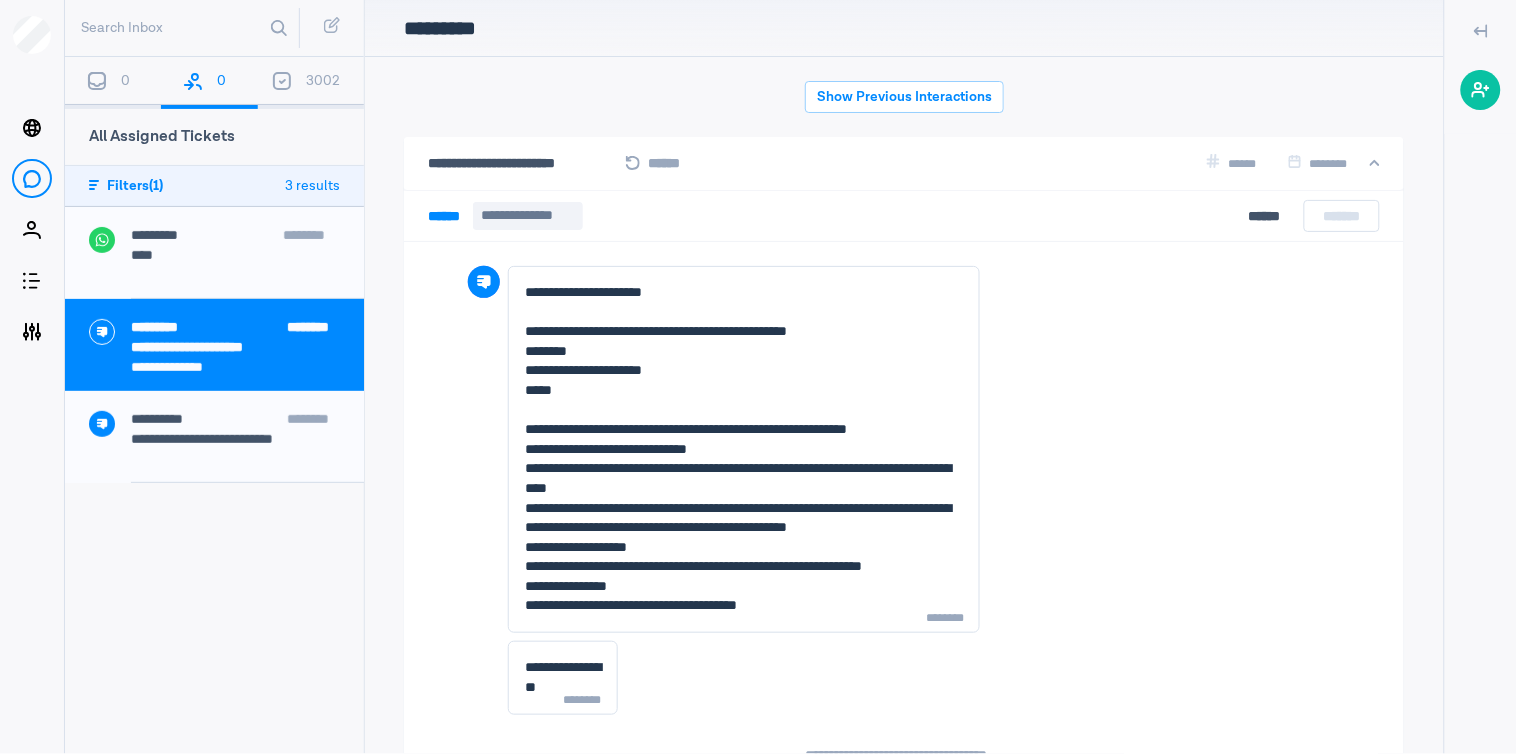 scroll, scrollTop: 80, scrollLeft: 0, axis: vertical 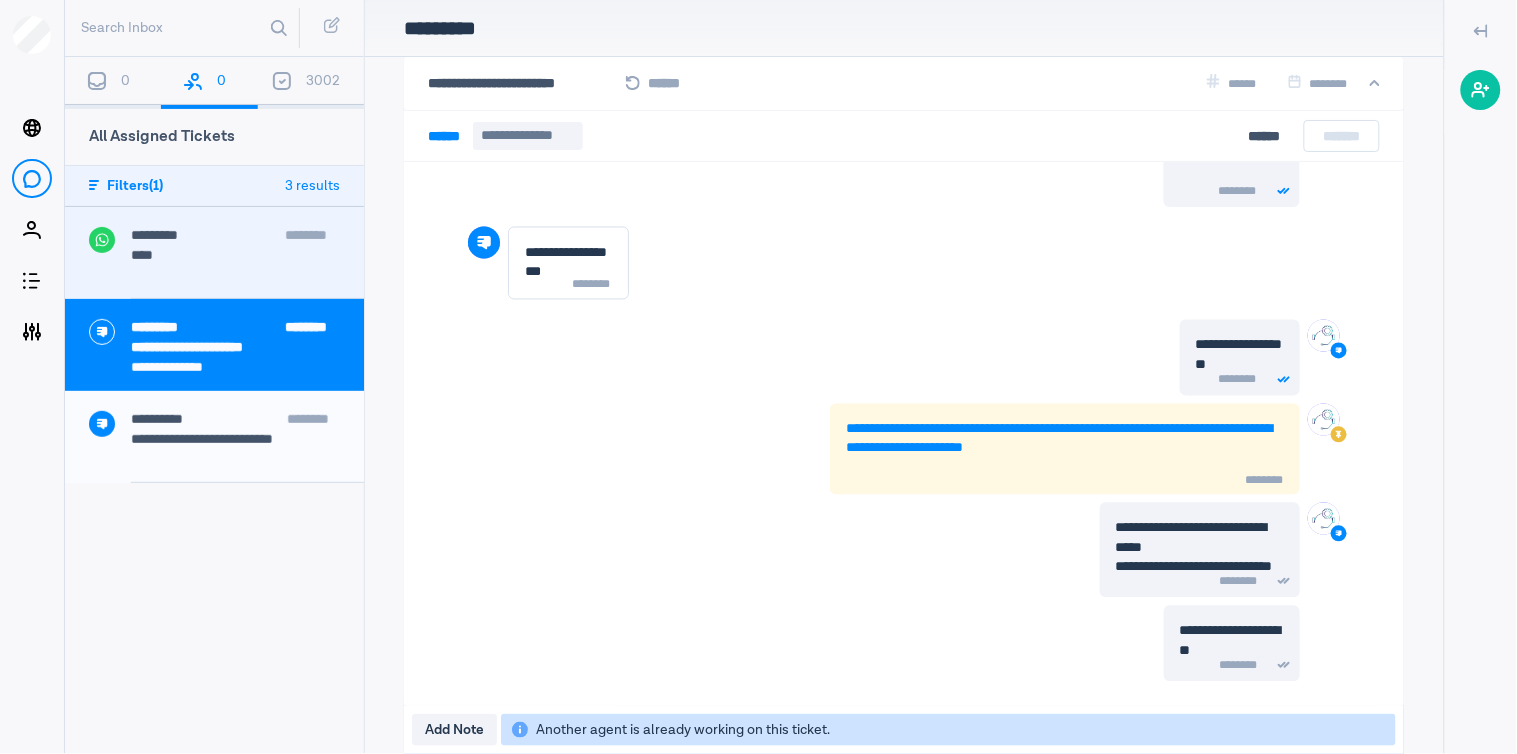click on "[FIRST] [LAST]" at bounding box center (247, 247) 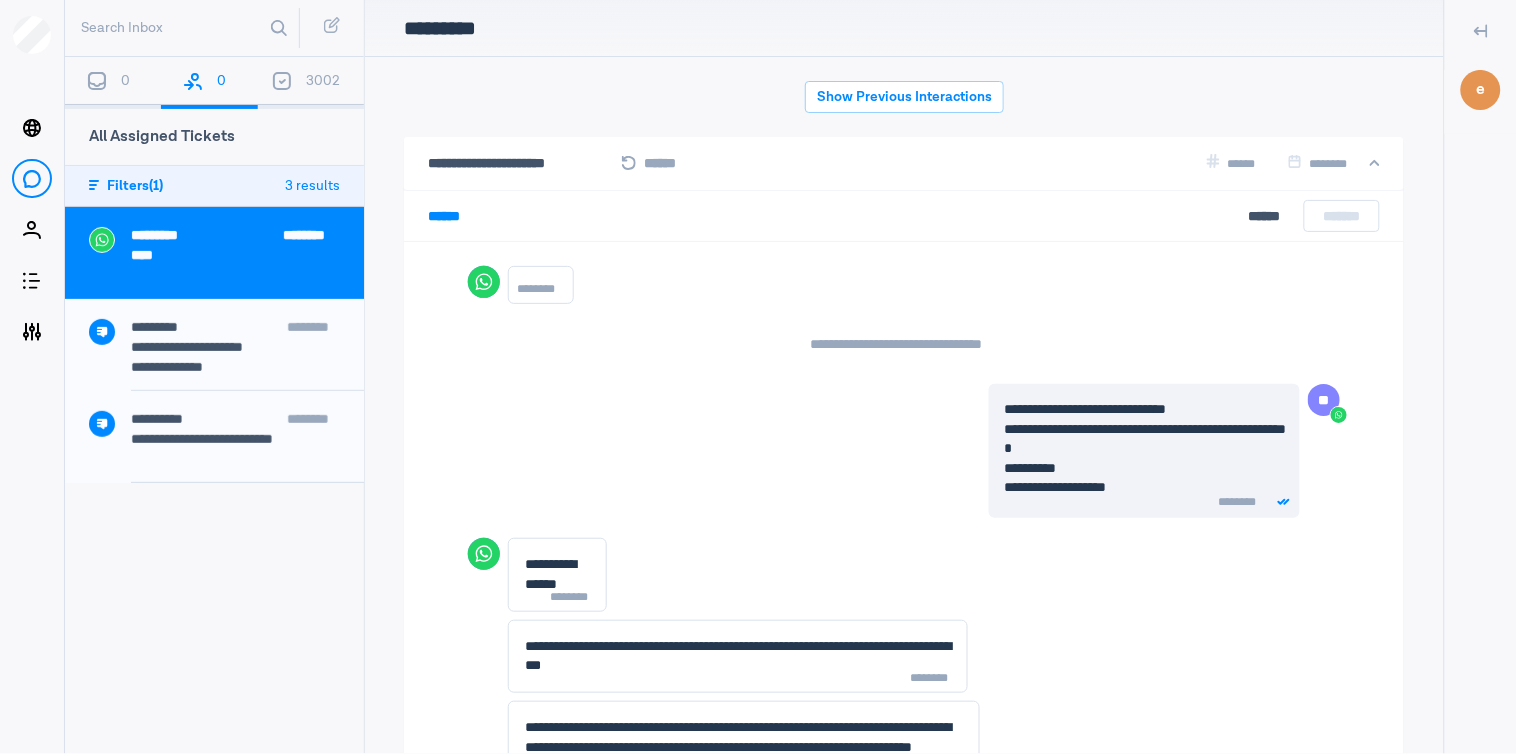 scroll, scrollTop: 80, scrollLeft: 0, axis: vertical 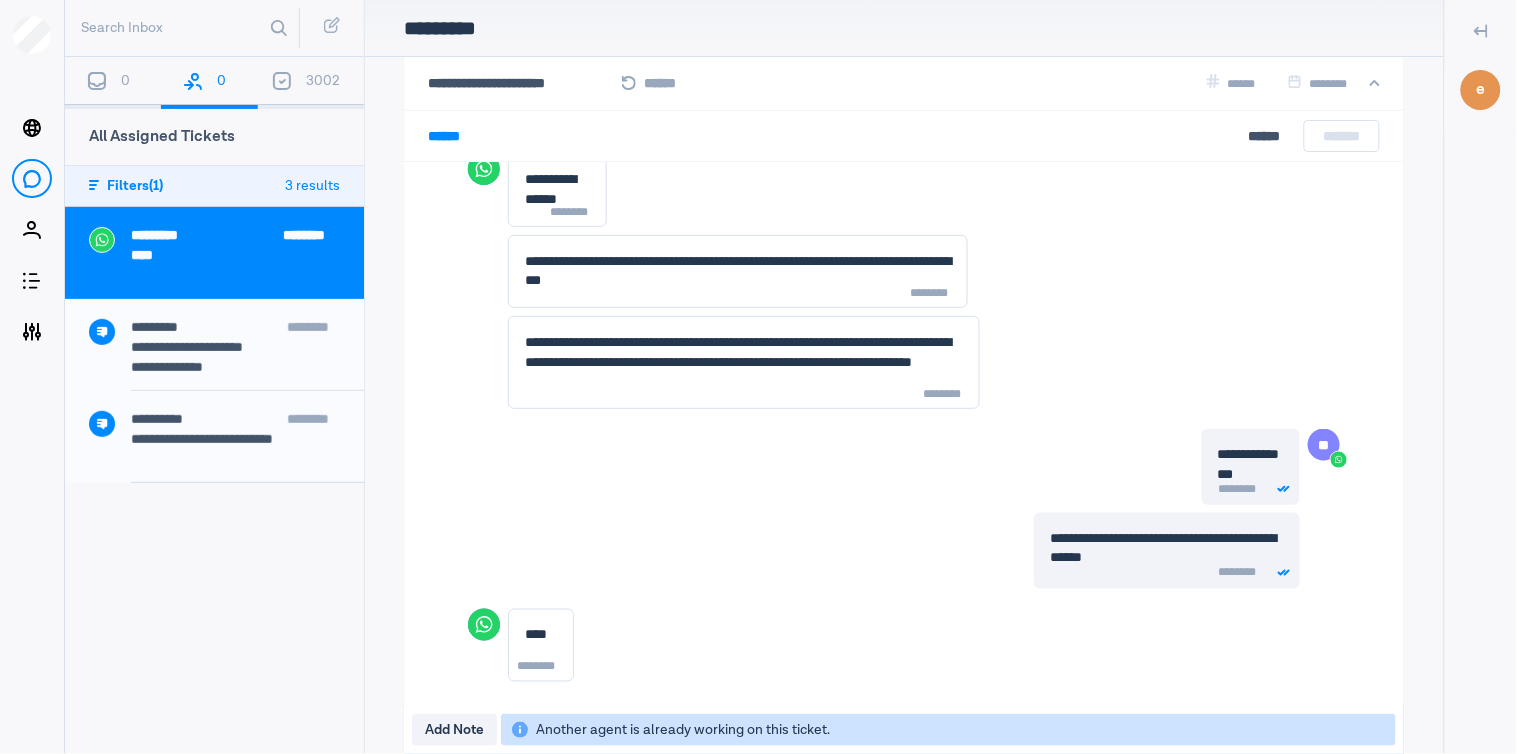 click on "0" at bounding box center (125, 81) 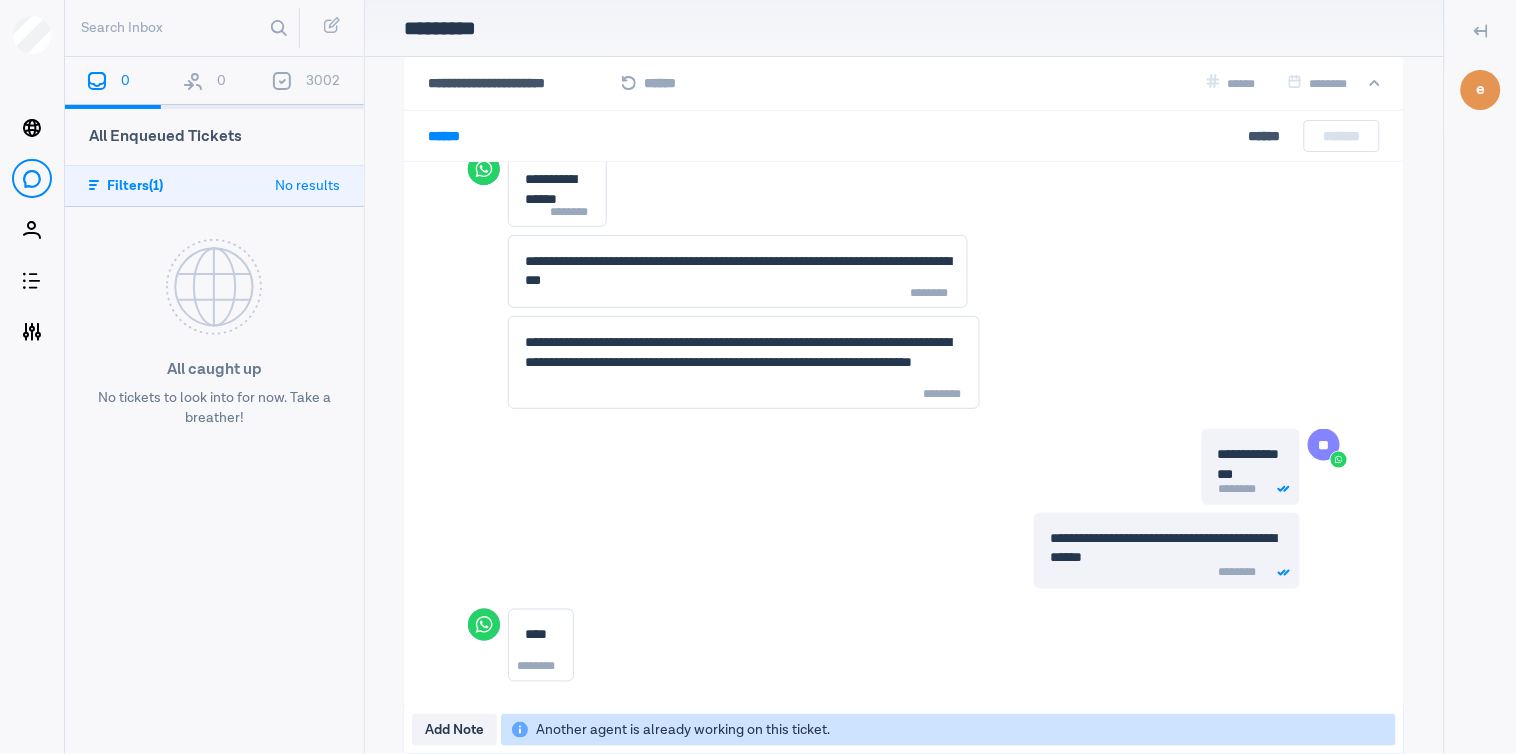 click on "0" at bounding box center (209, 83) 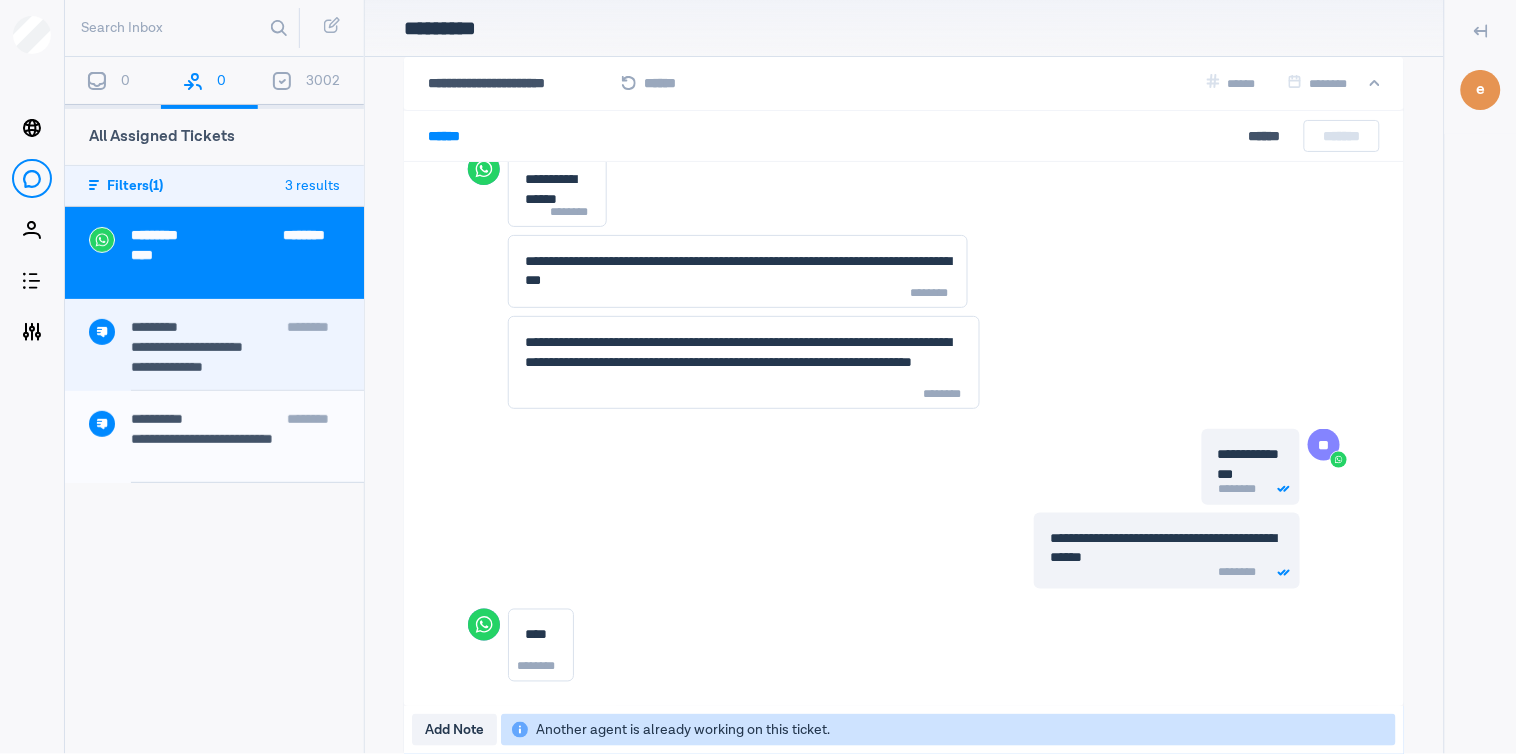 click on "[FIRST] [LAST]" at bounding box center [247, 355] 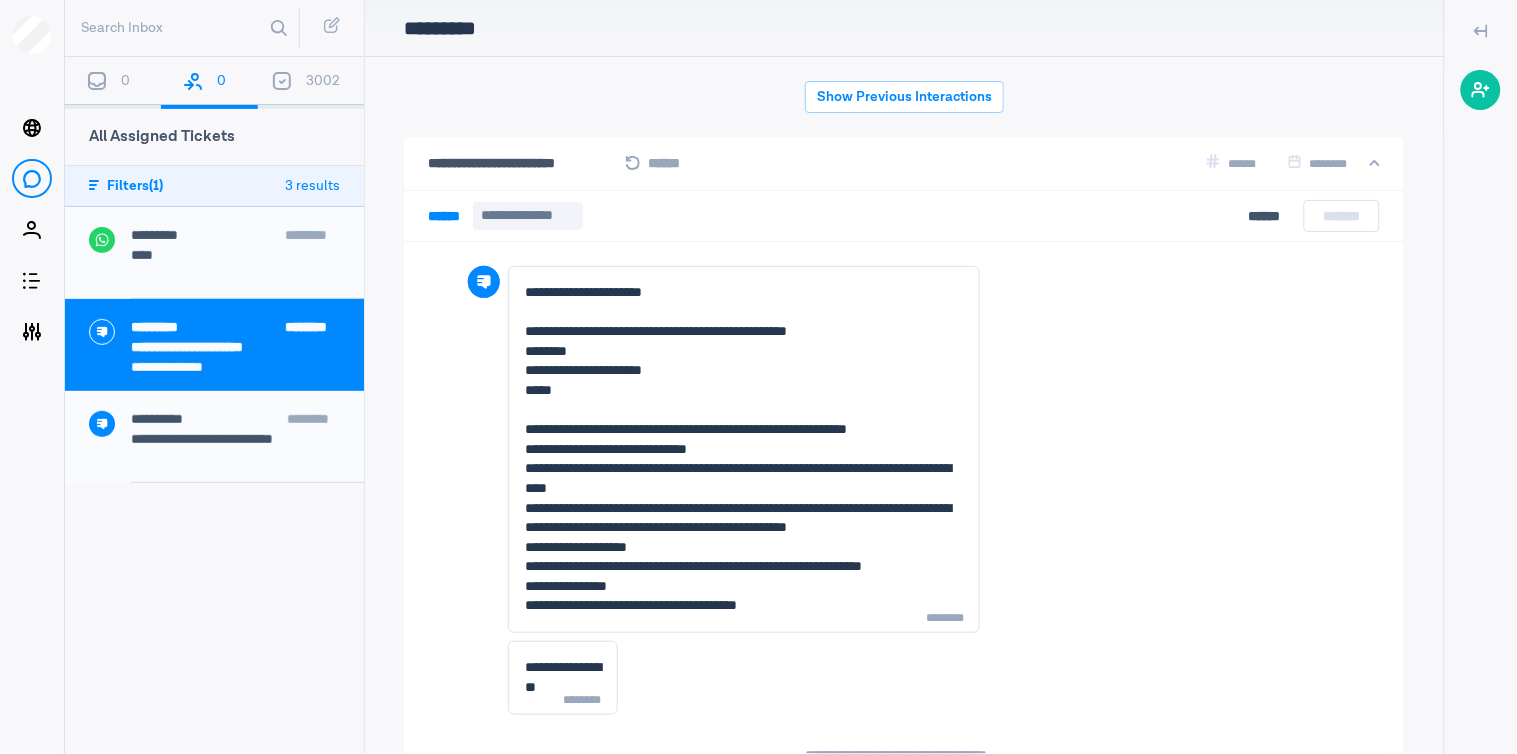 scroll, scrollTop: 80, scrollLeft: 0, axis: vertical 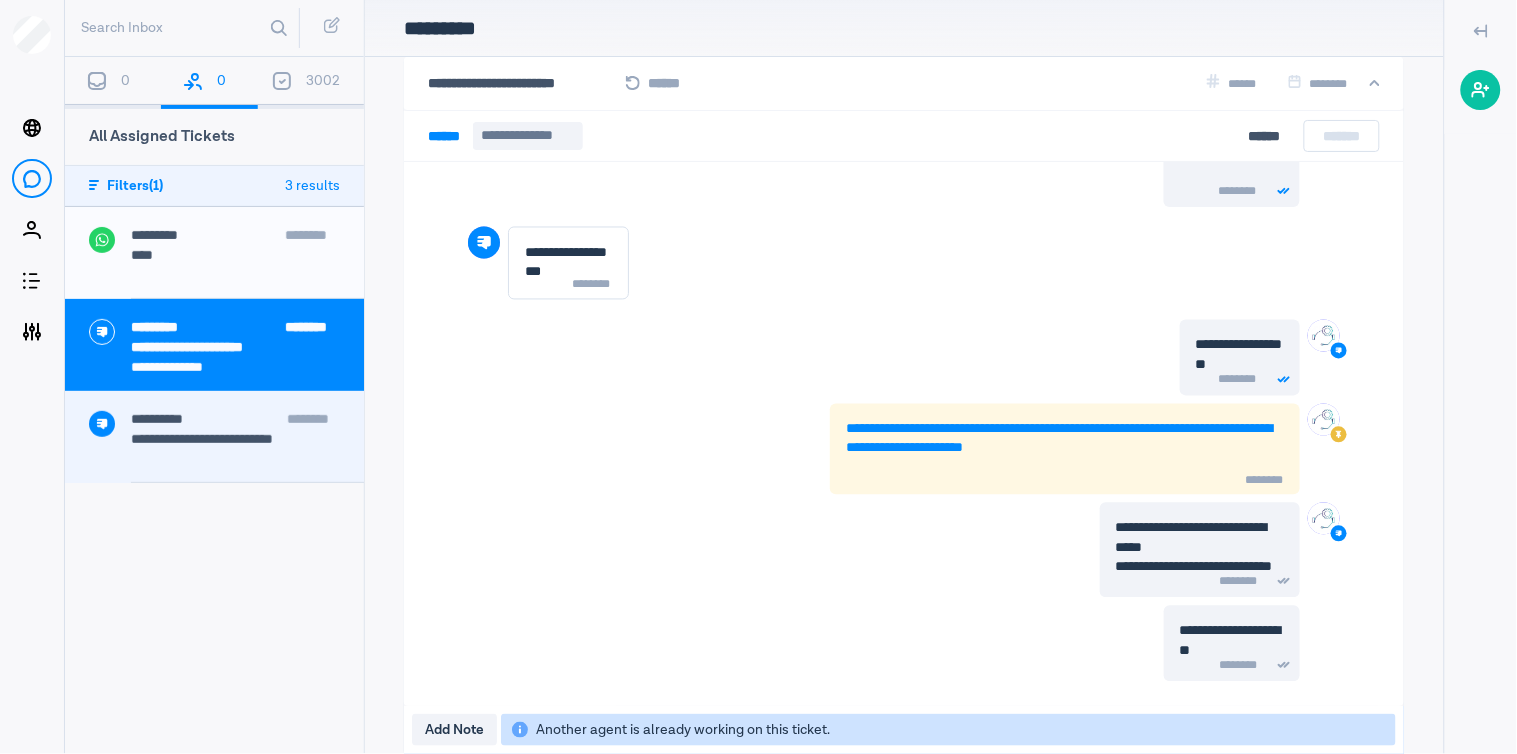 click on "[CREDIT_CARD]" at bounding box center (235, 439) 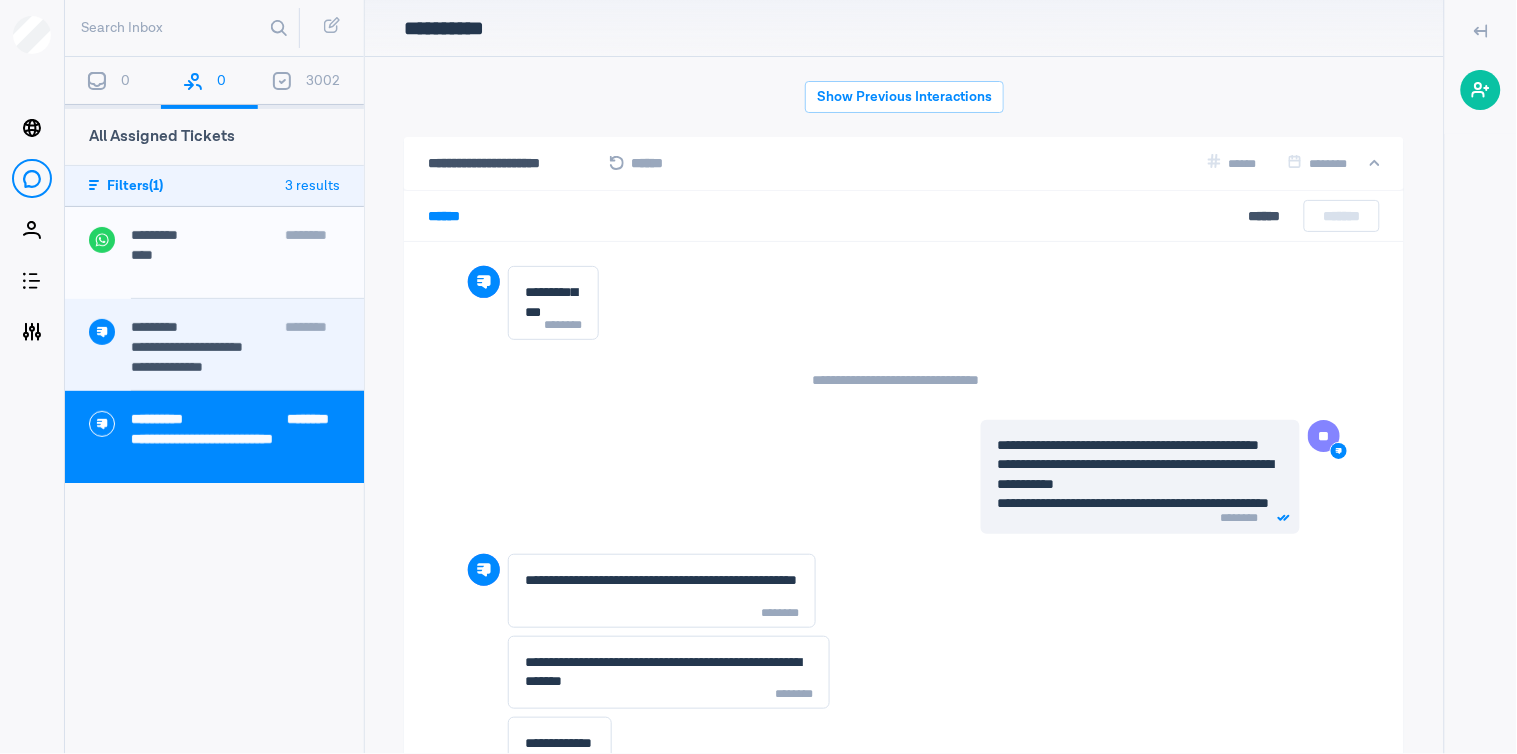 scroll, scrollTop: 80, scrollLeft: 0, axis: vertical 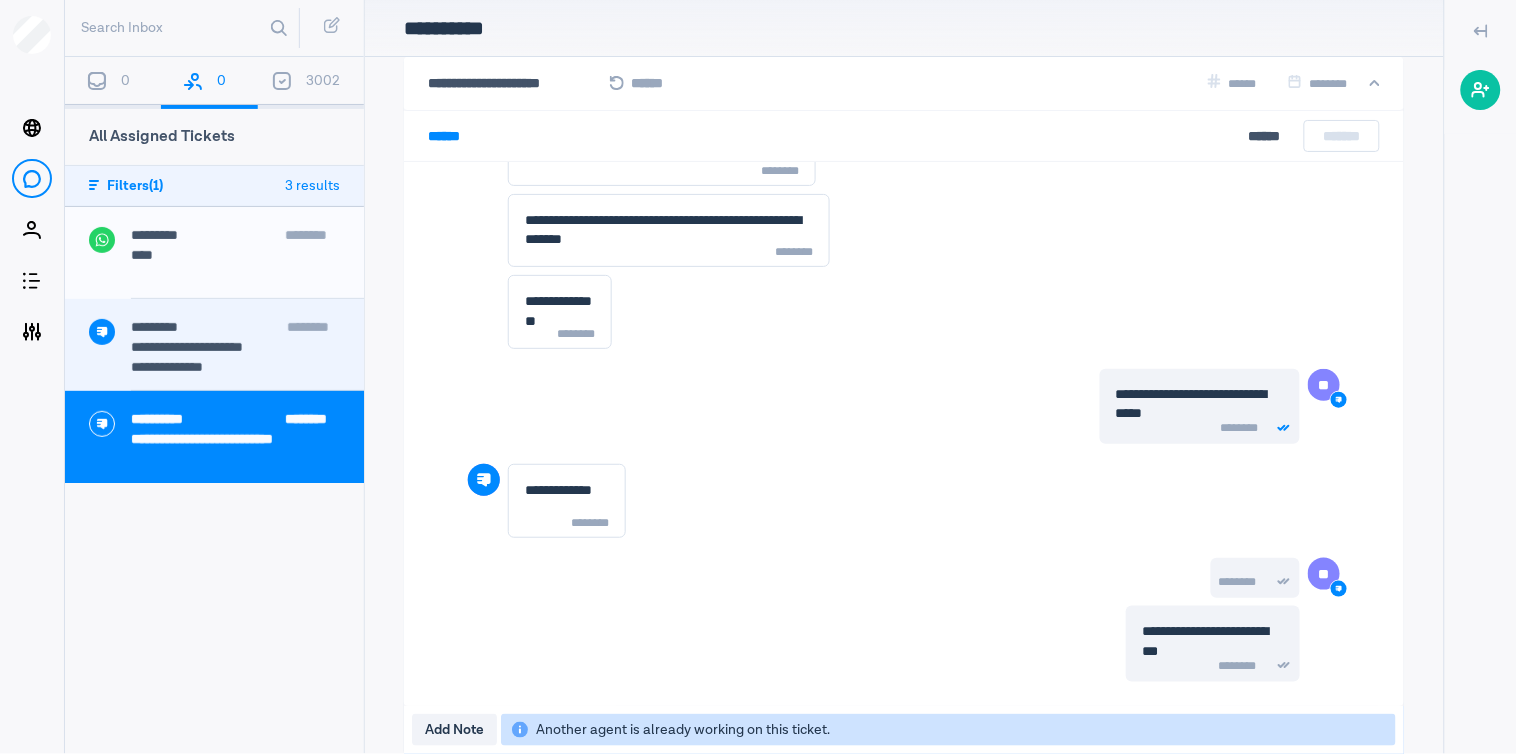 click on "[FIRST] [LAST]" at bounding box center [247, 329] 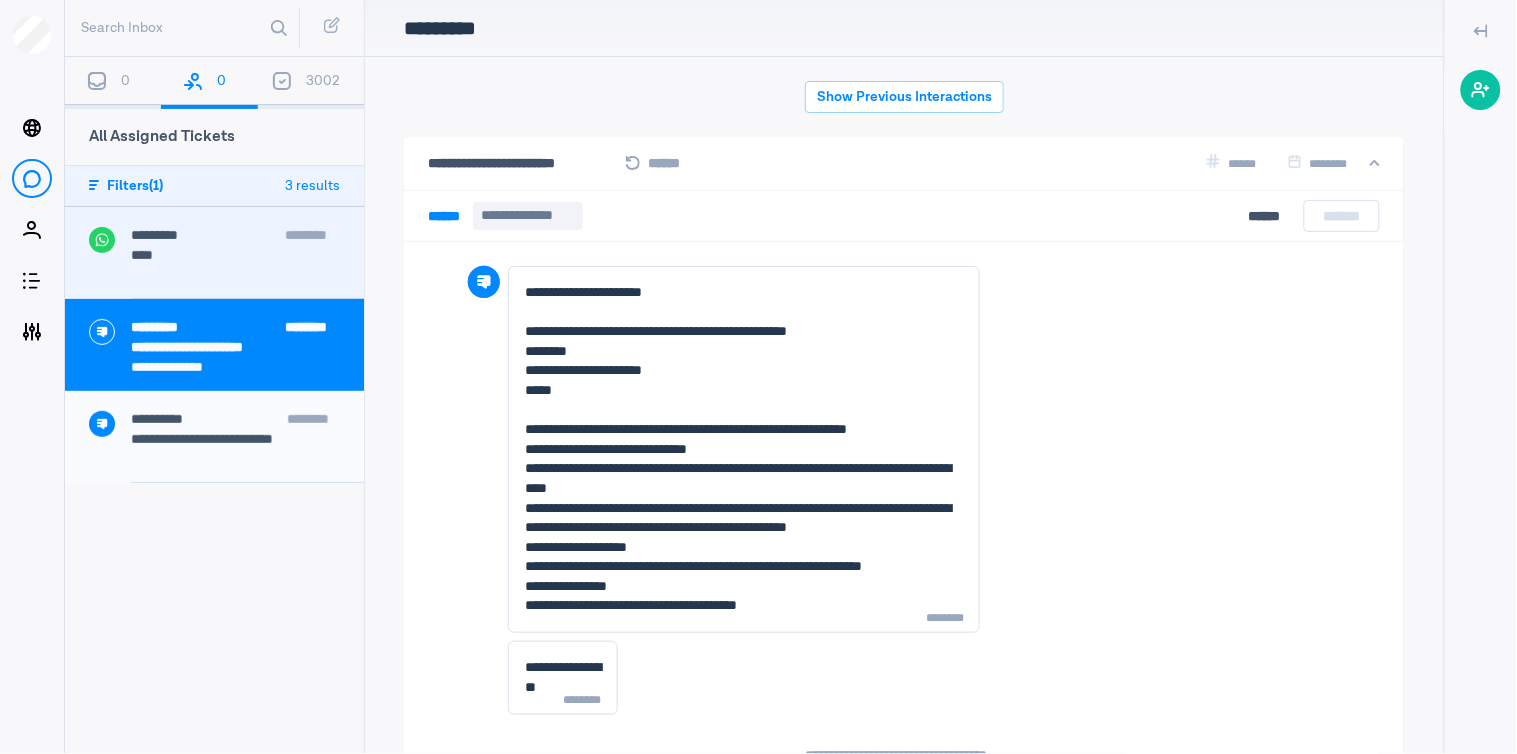 scroll, scrollTop: 80, scrollLeft: 0, axis: vertical 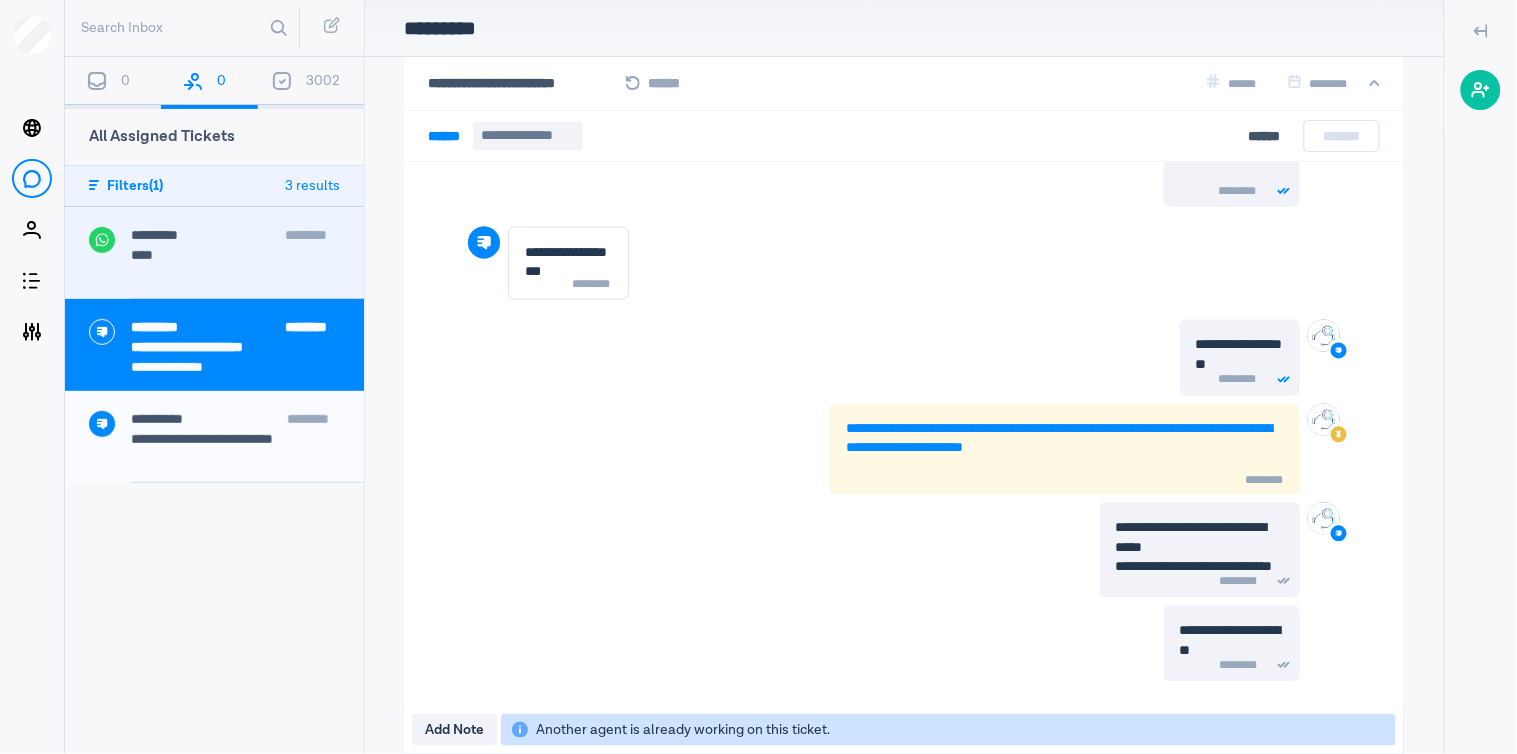 click on "[FIRST] [LAST]" at bounding box center (247, 247) 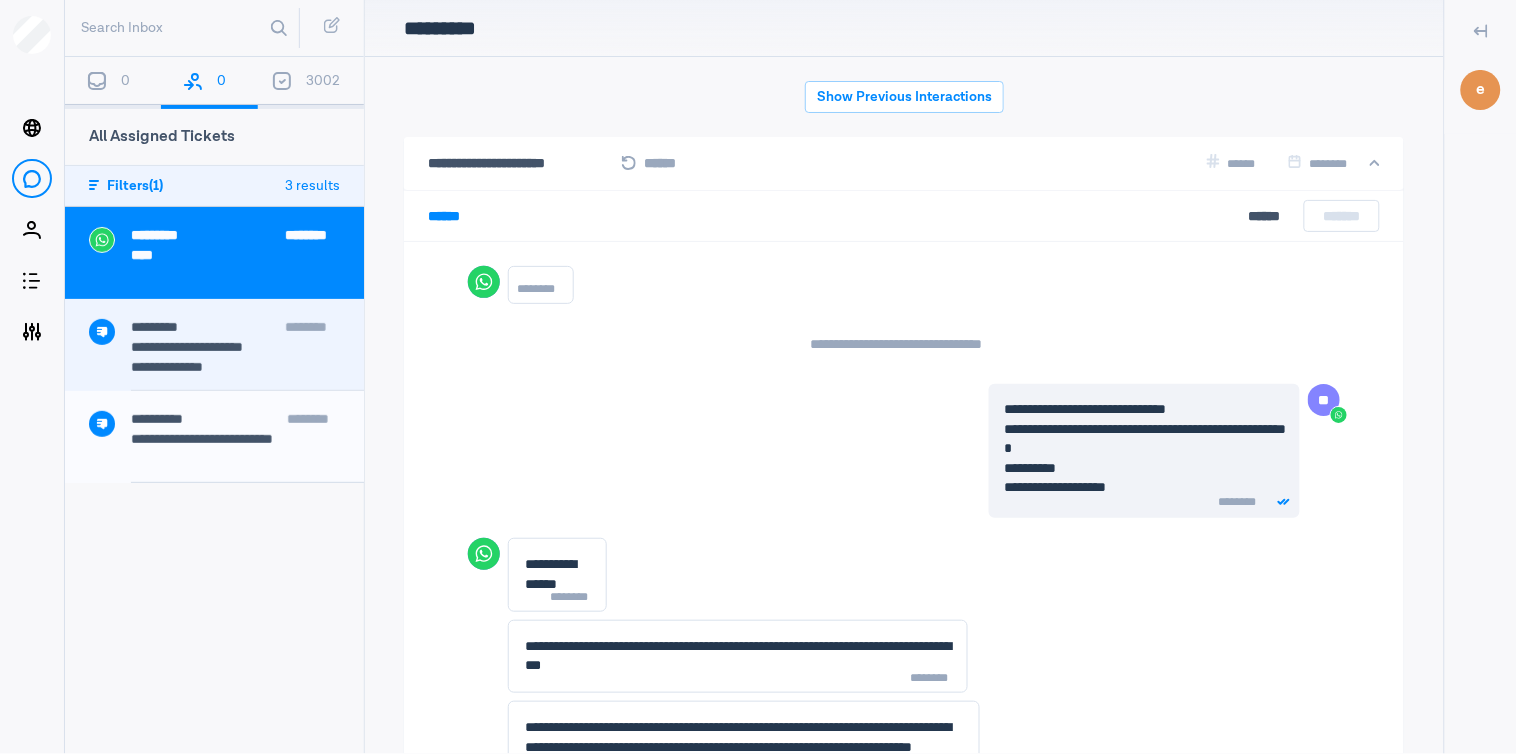 scroll, scrollTop: 80, scrollLeft: 0, axis: vertical 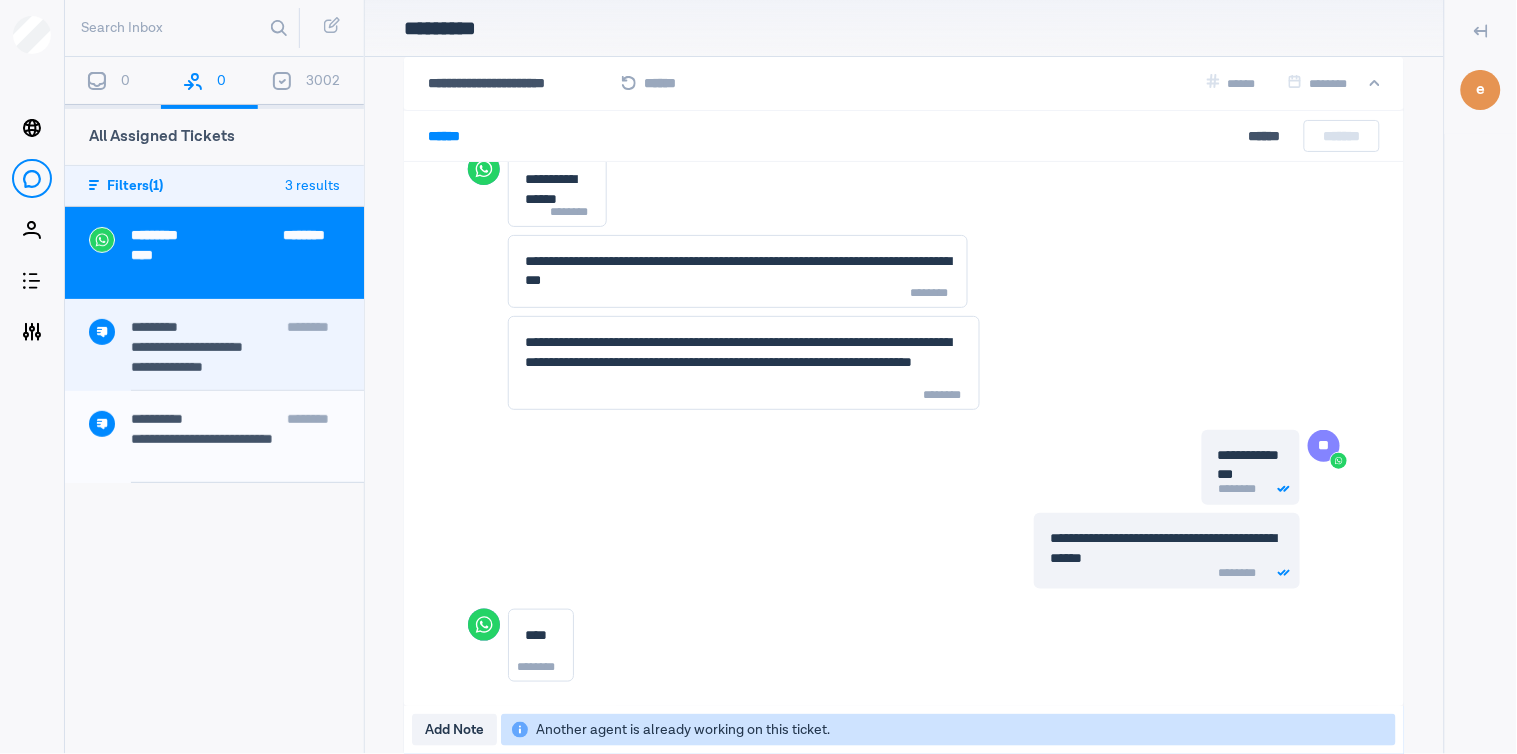 click on "[FIRST] [LAST]" at bounding box center [247, 329] 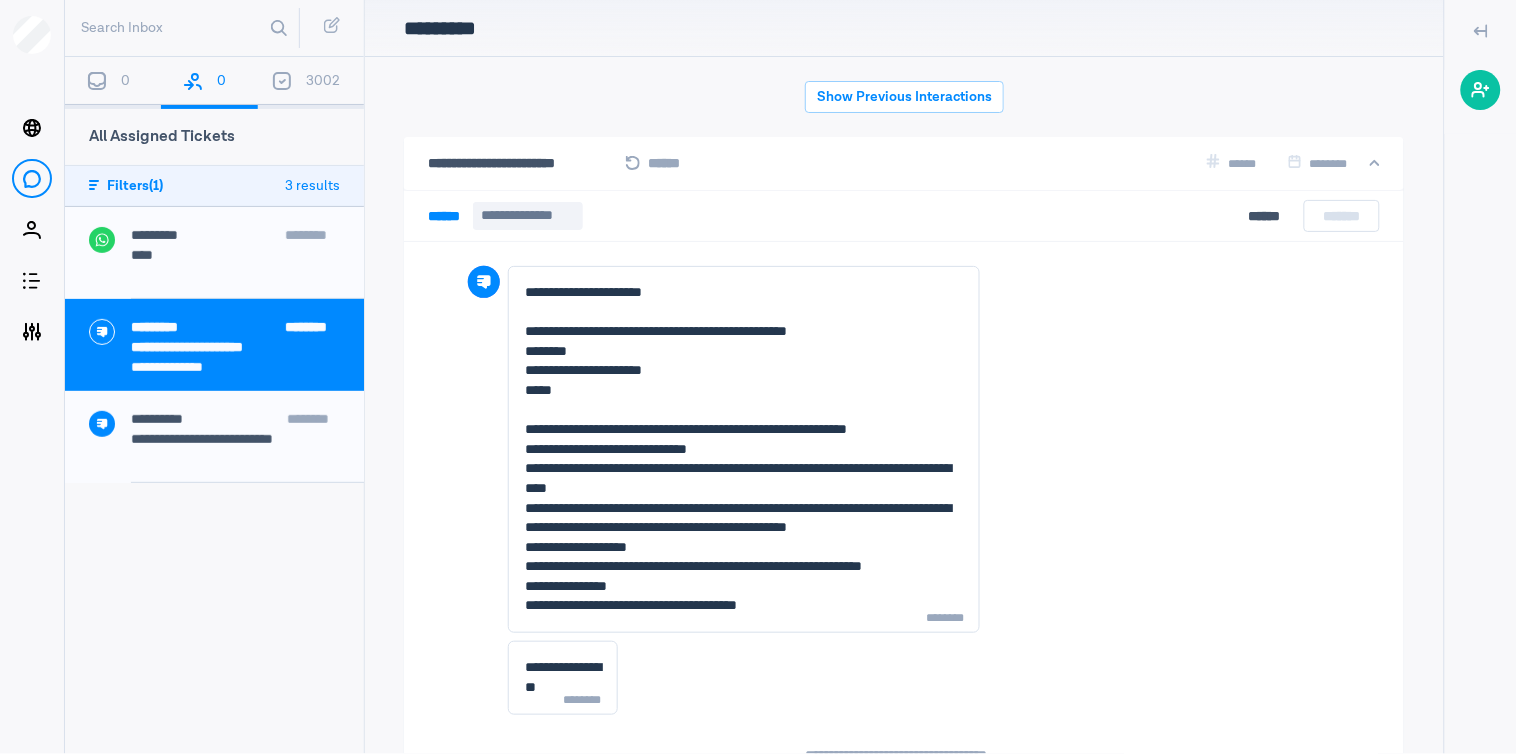 scroll, scrollTop: 80, scrollLeft: 0, axis: vertical 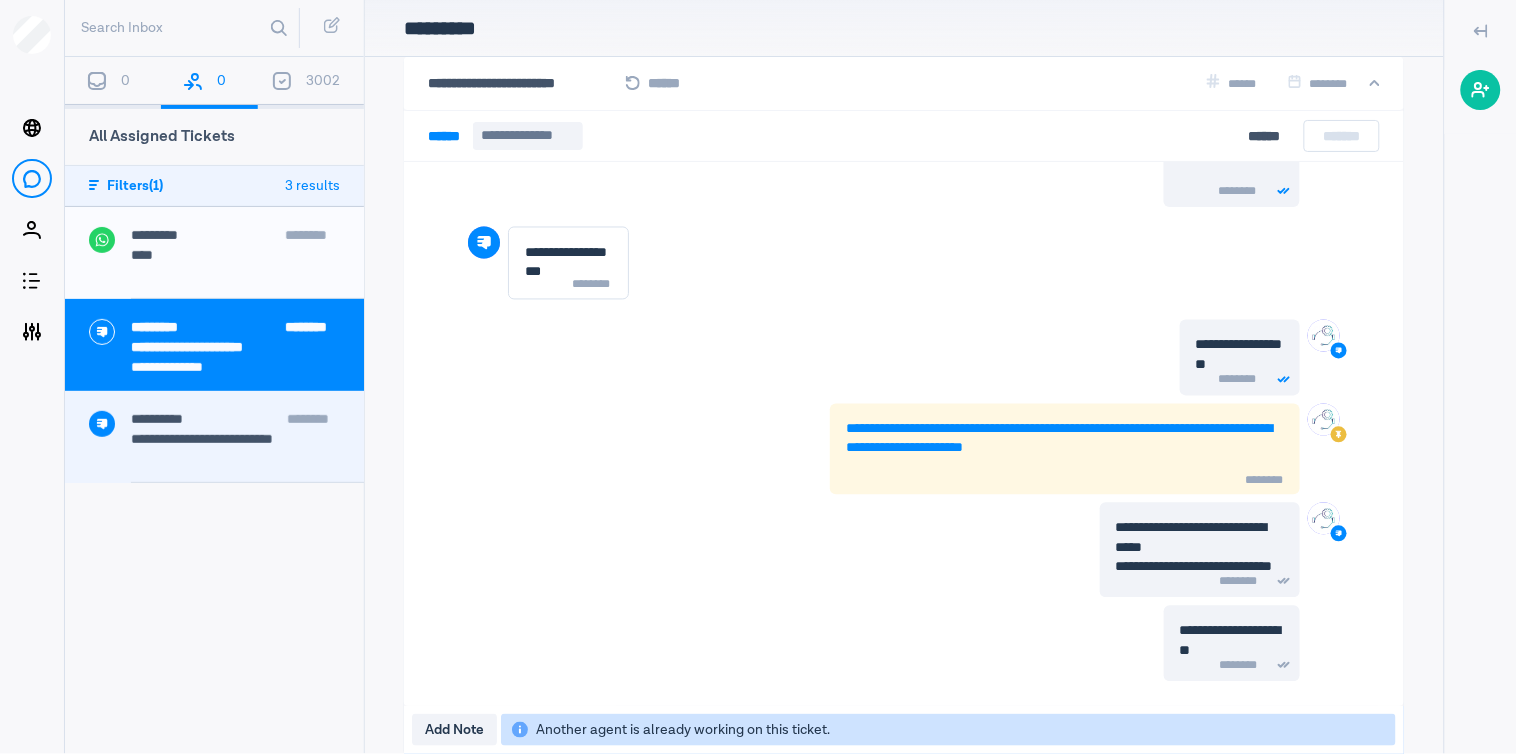 click on "[CREDIT_CARD]" at bounding box center [247, 421] 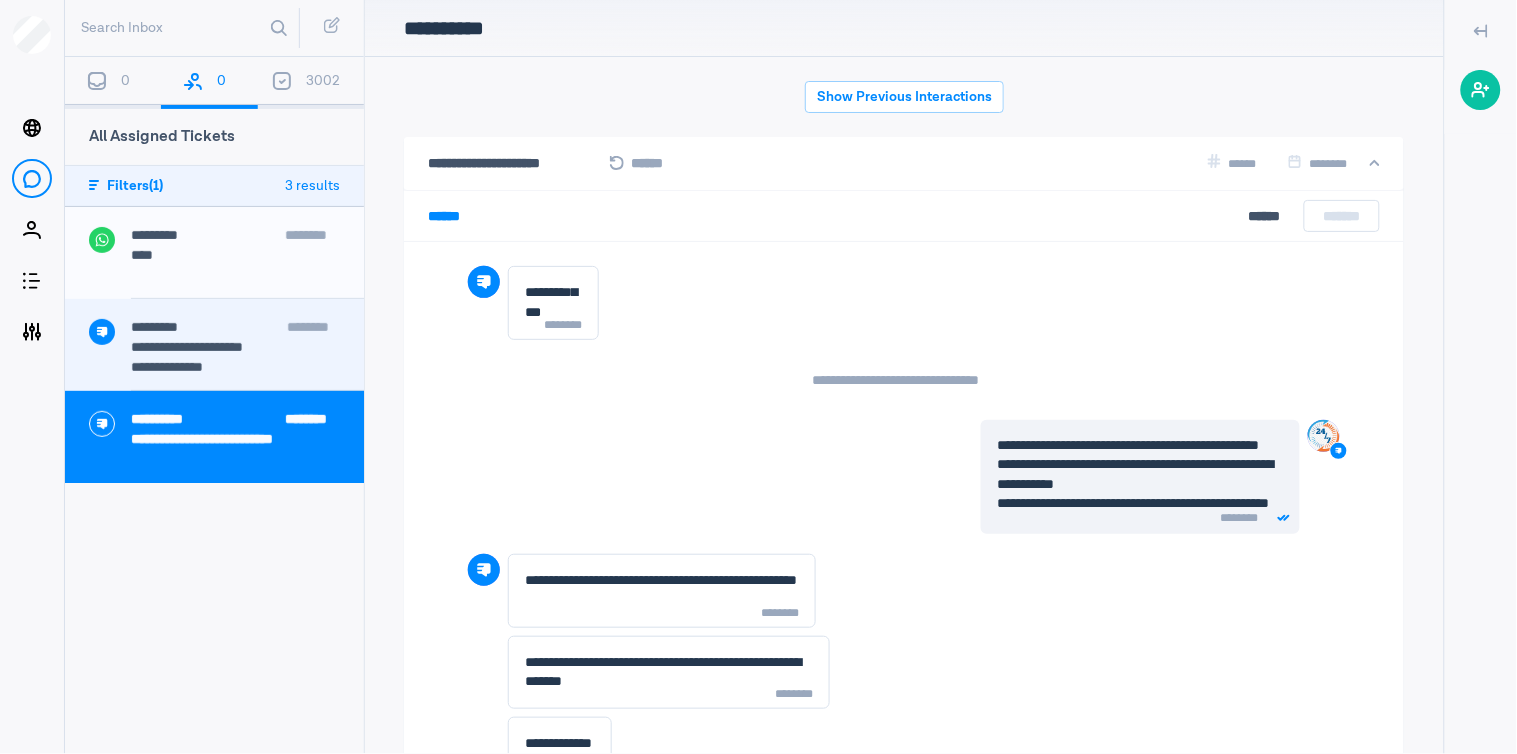 scroll, scrollTop: 80, scrollLeft: 0, axis: vertical 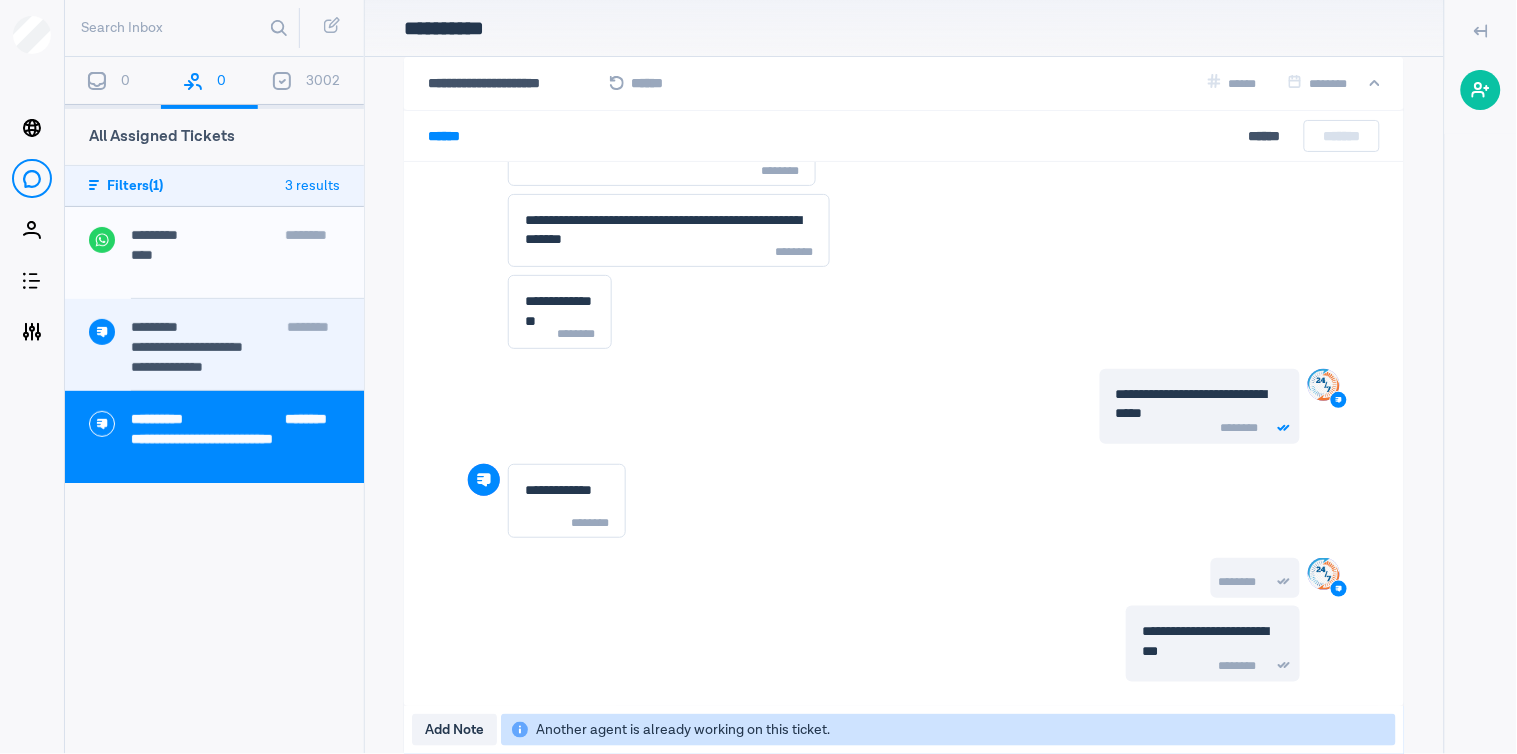 click on "[CREDIT_CARD]" at bounding box center (235, 347) 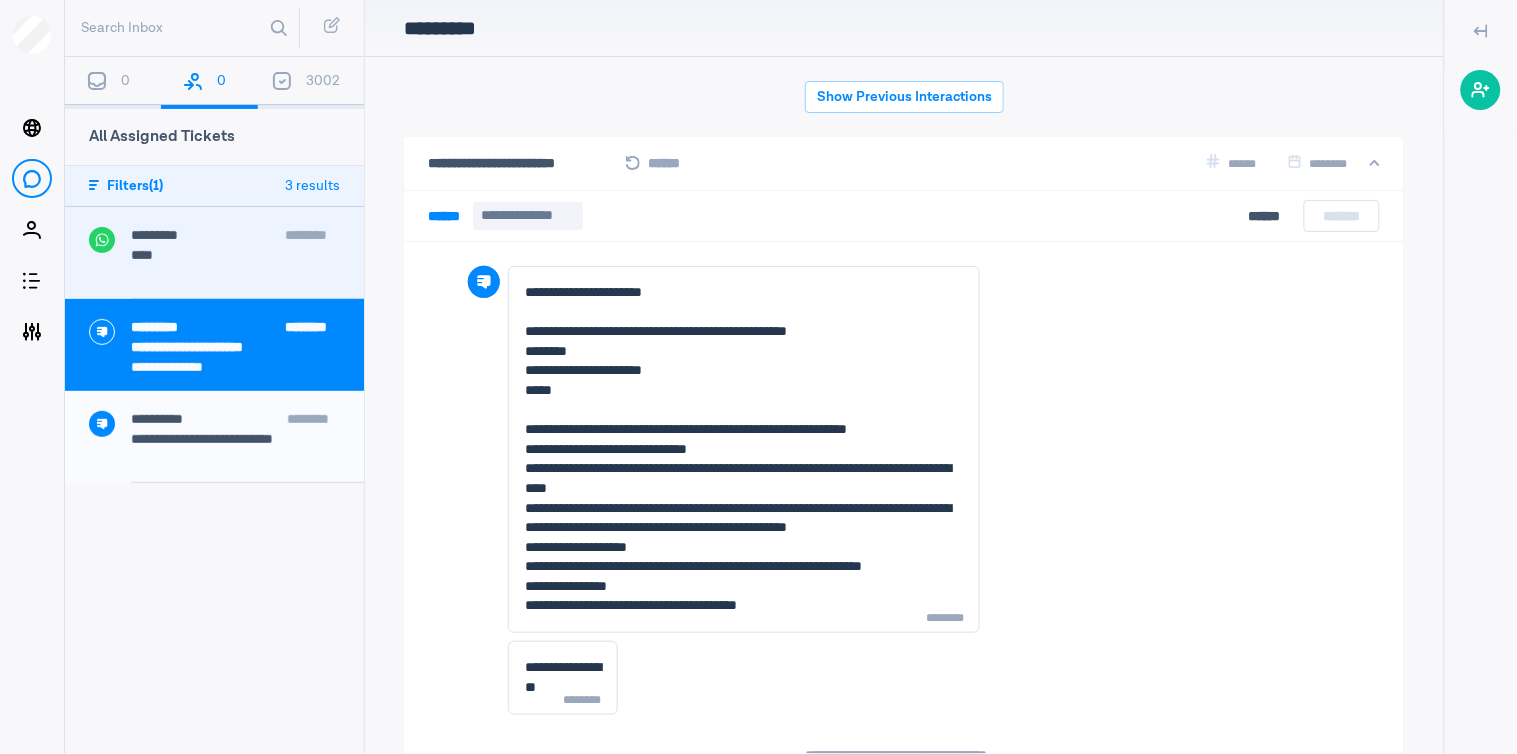 scroll, scrollTop: 977, scrollLeft: 0, axis: vertical 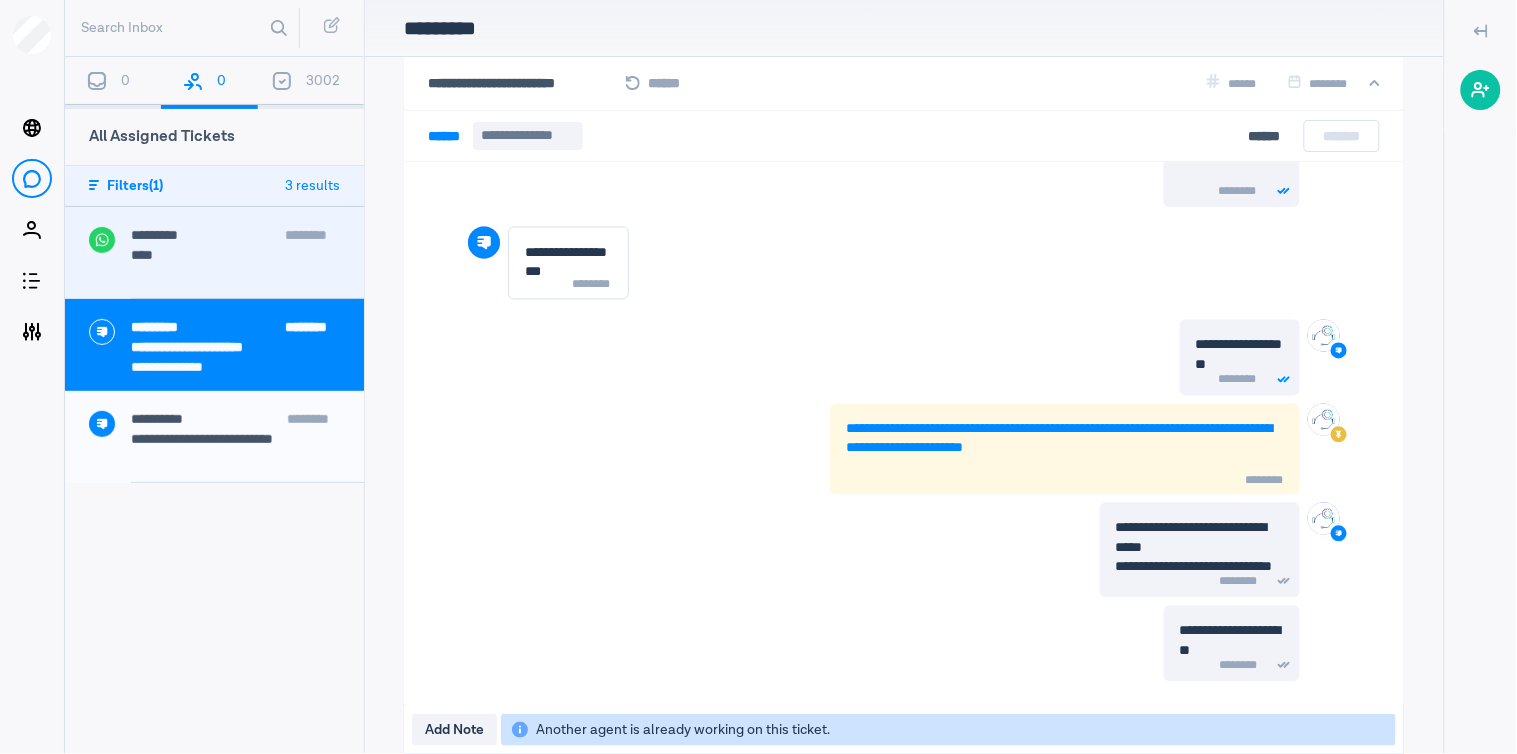click at bounding box center (235, 269) 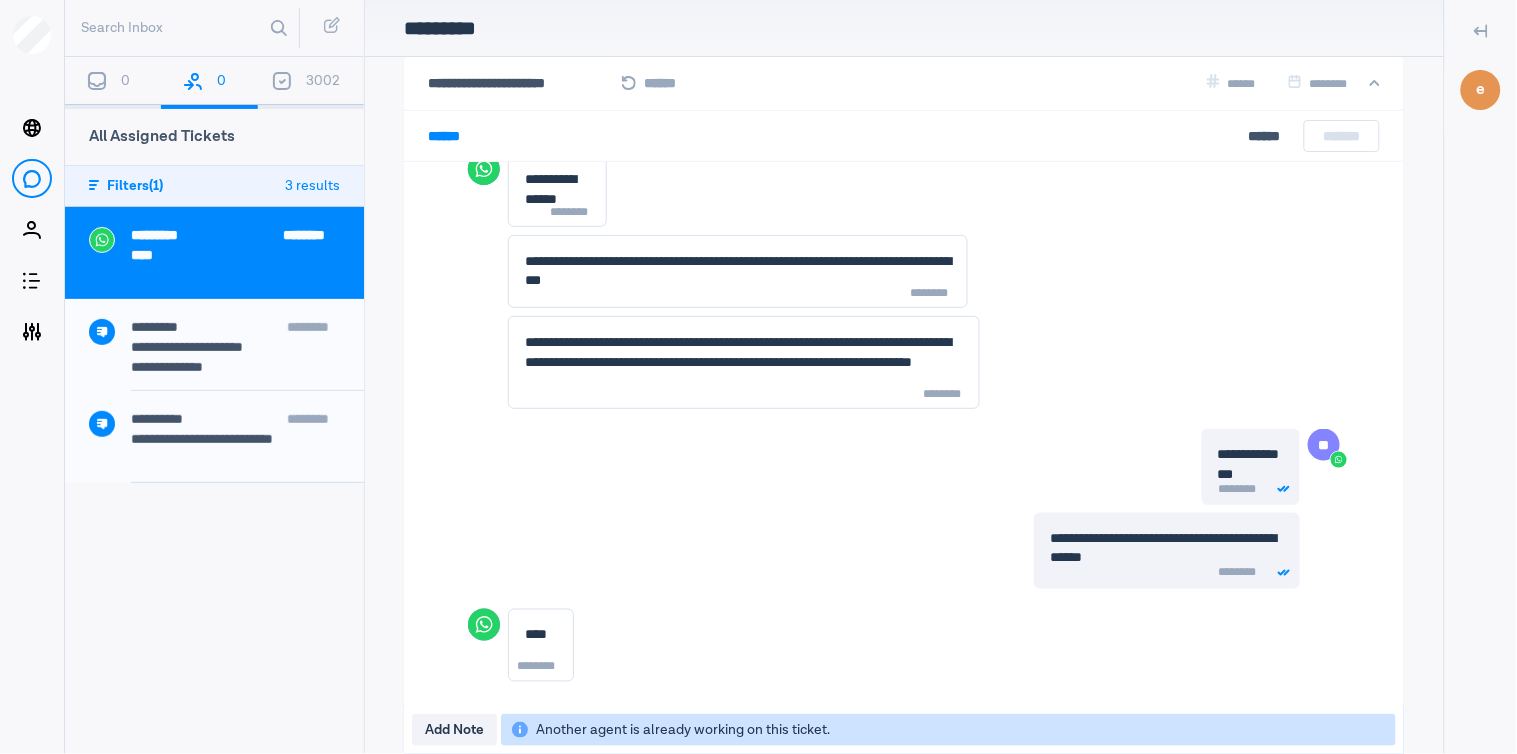 click on "0" at bounding box center [113, 83] 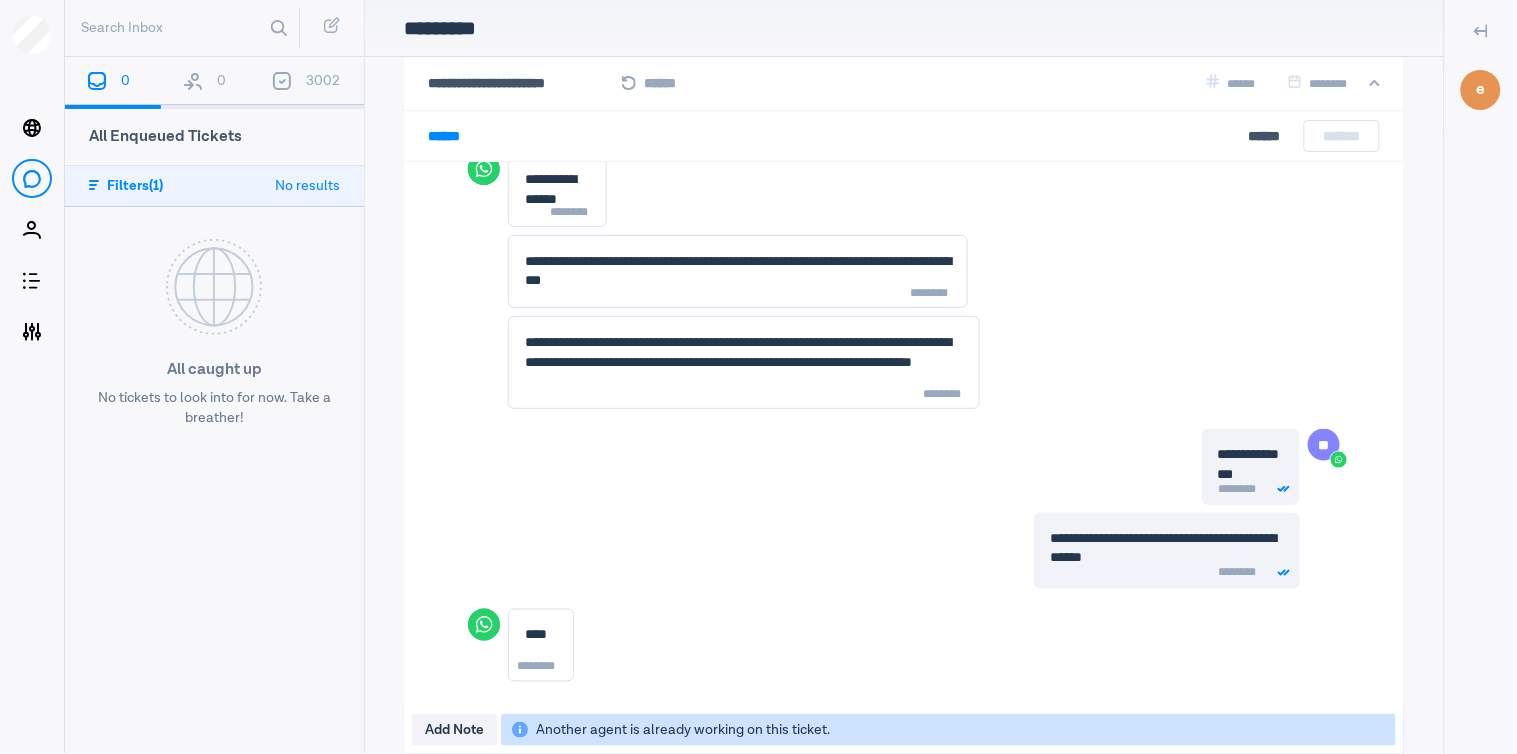 click on "0" at bounding box center [209, 83] 